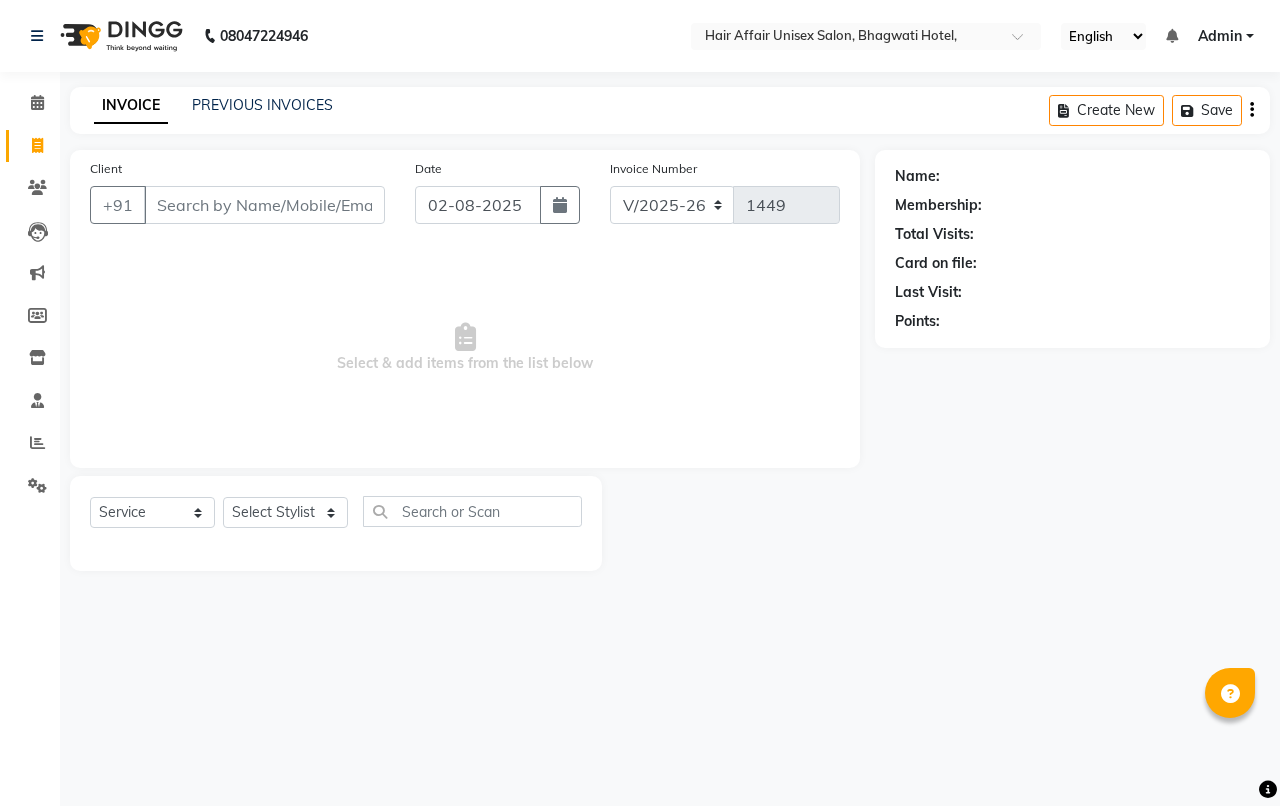 select on "6225" 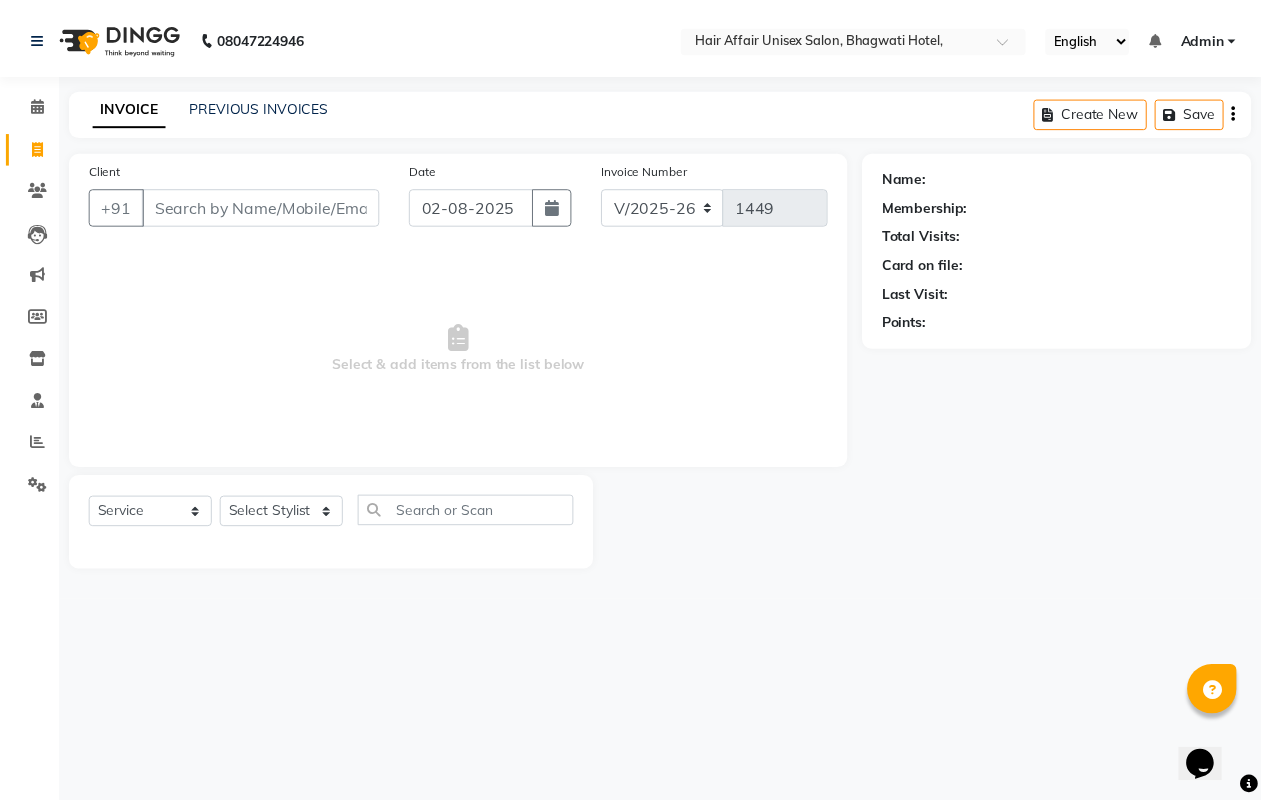 scroll, scrollTop: 0, scrollLeft: 0, axis: both 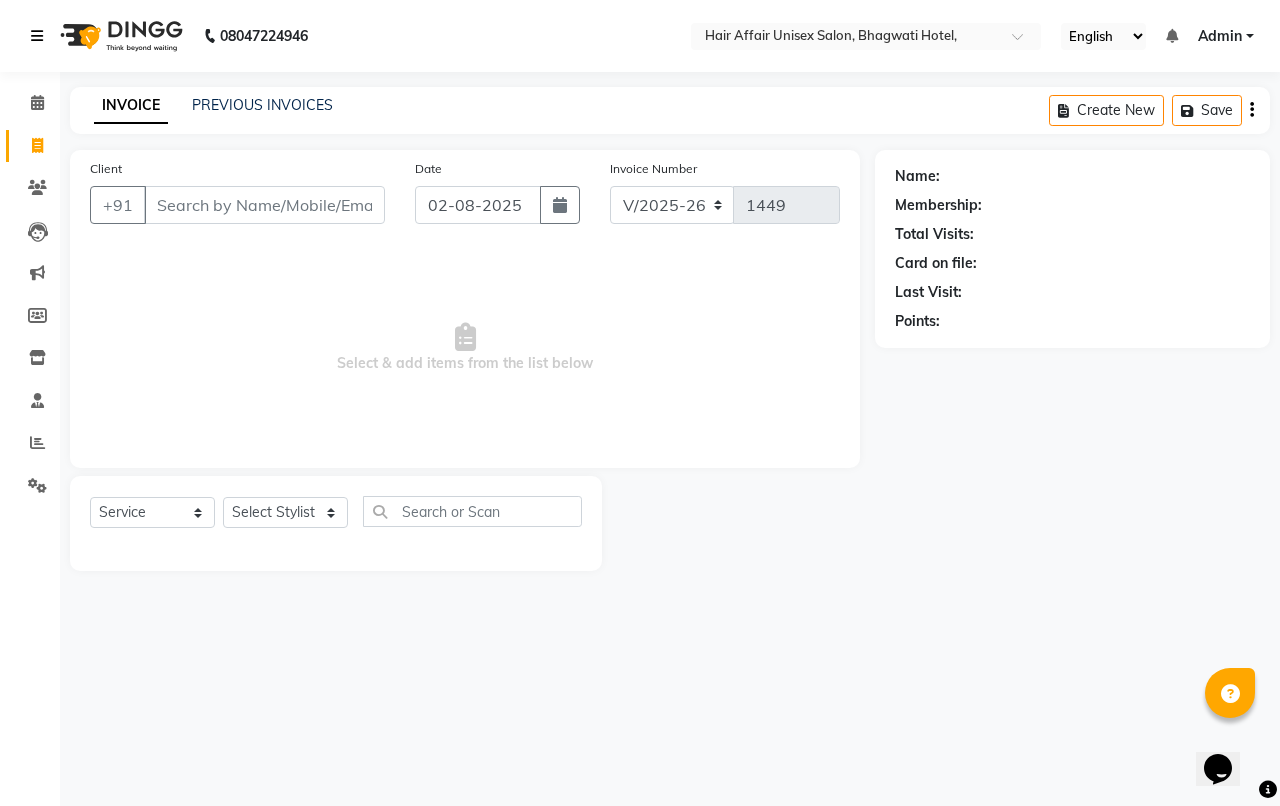 click at bounding box center [37, 36] 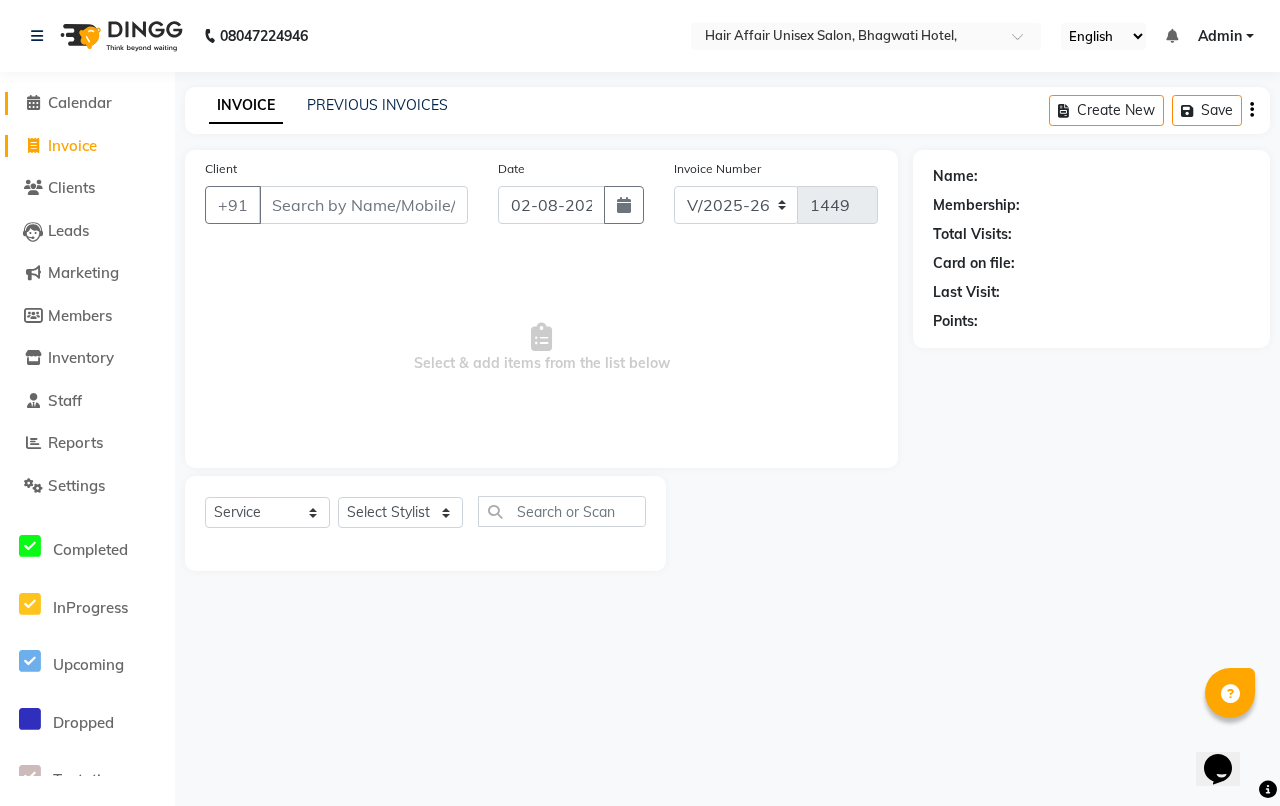 click 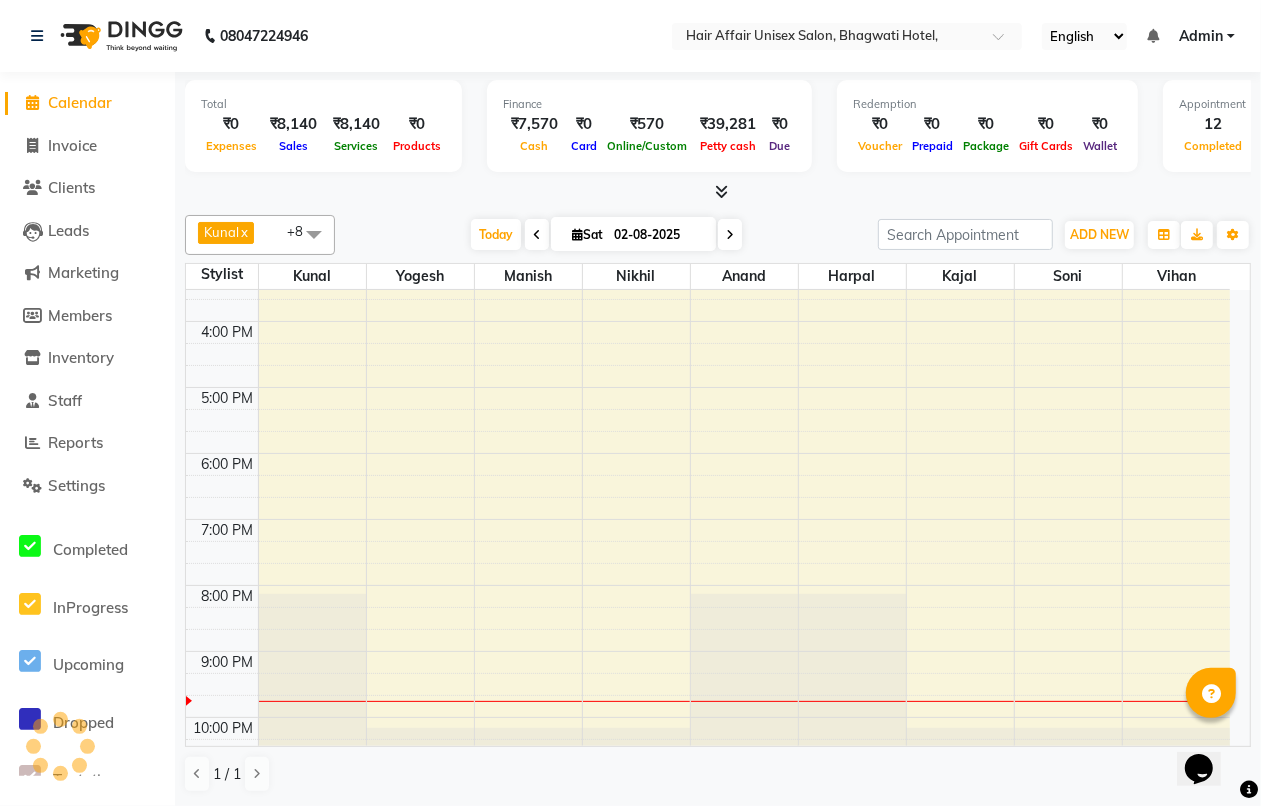 scroll, scrollTop: 0, scrollLeft: 0, axis: both 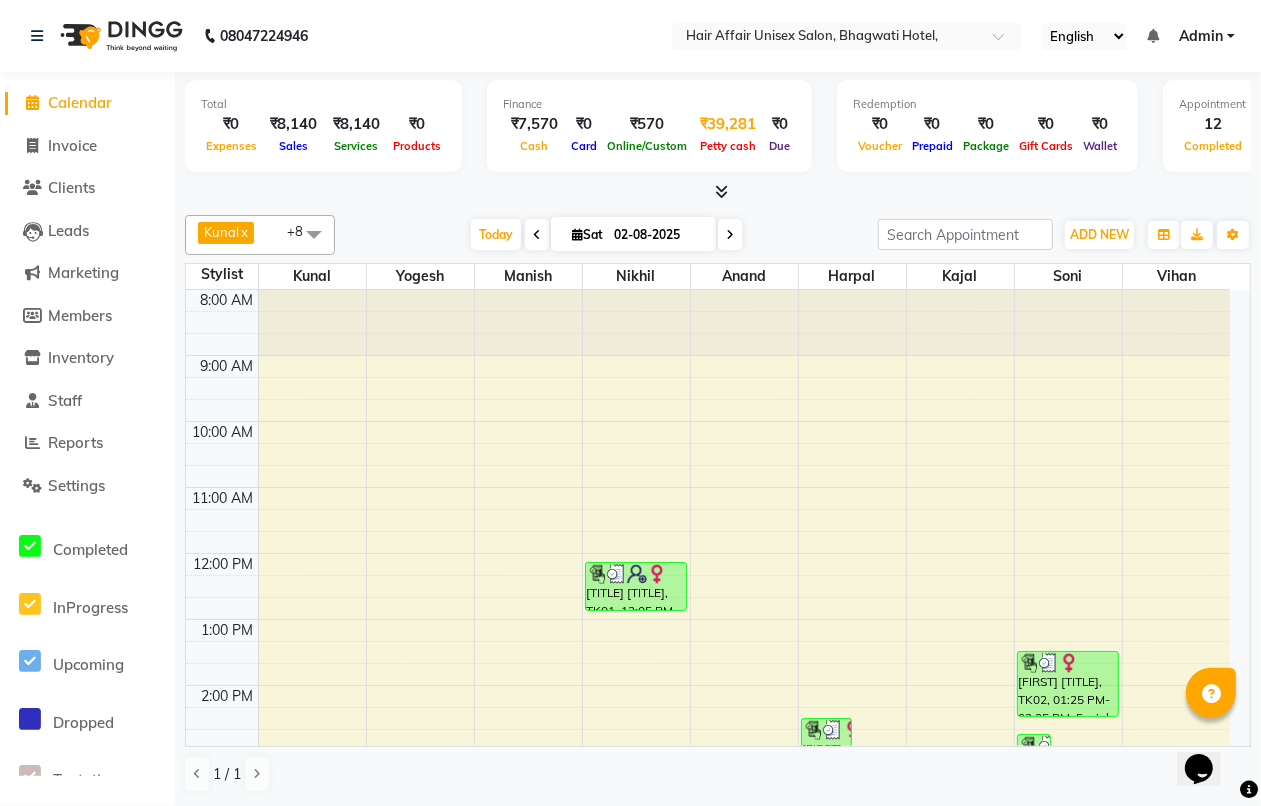 click on "₹39,281" at bounding box center [728, 124] 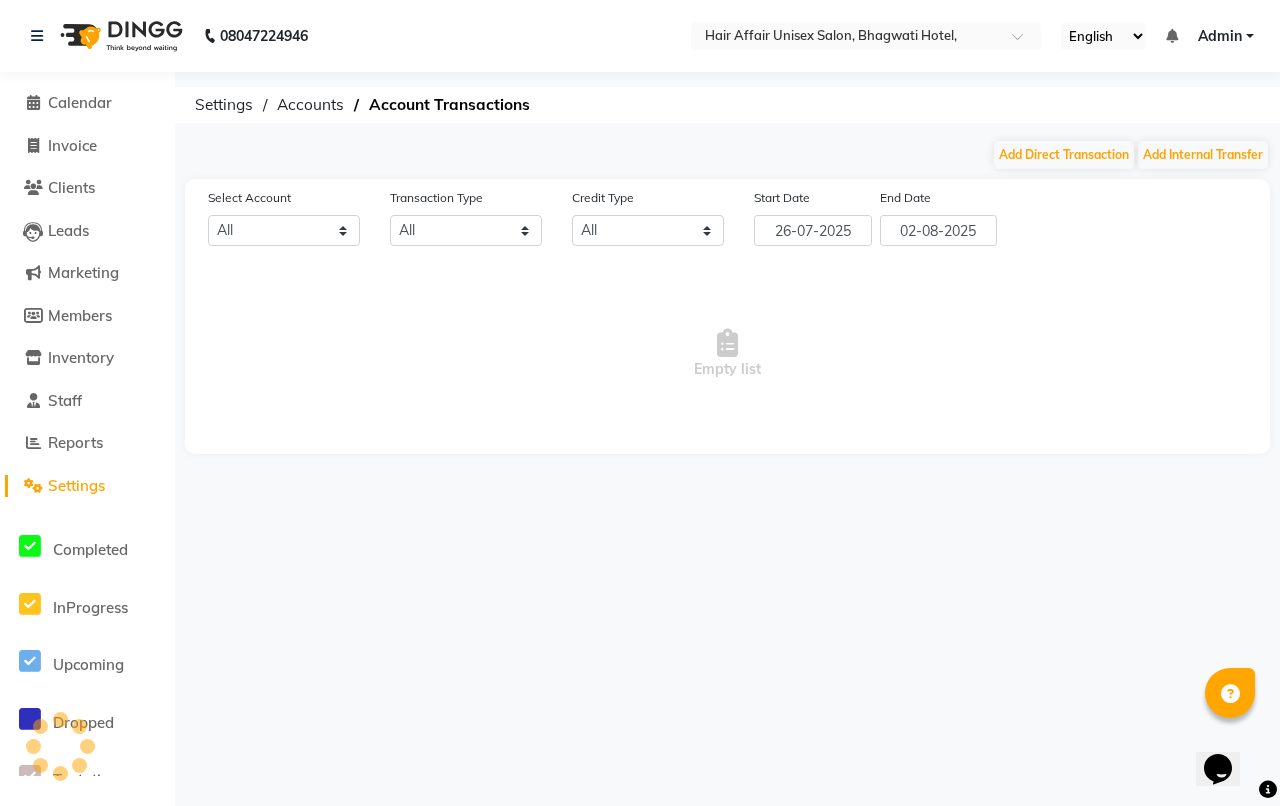 select on "5219" 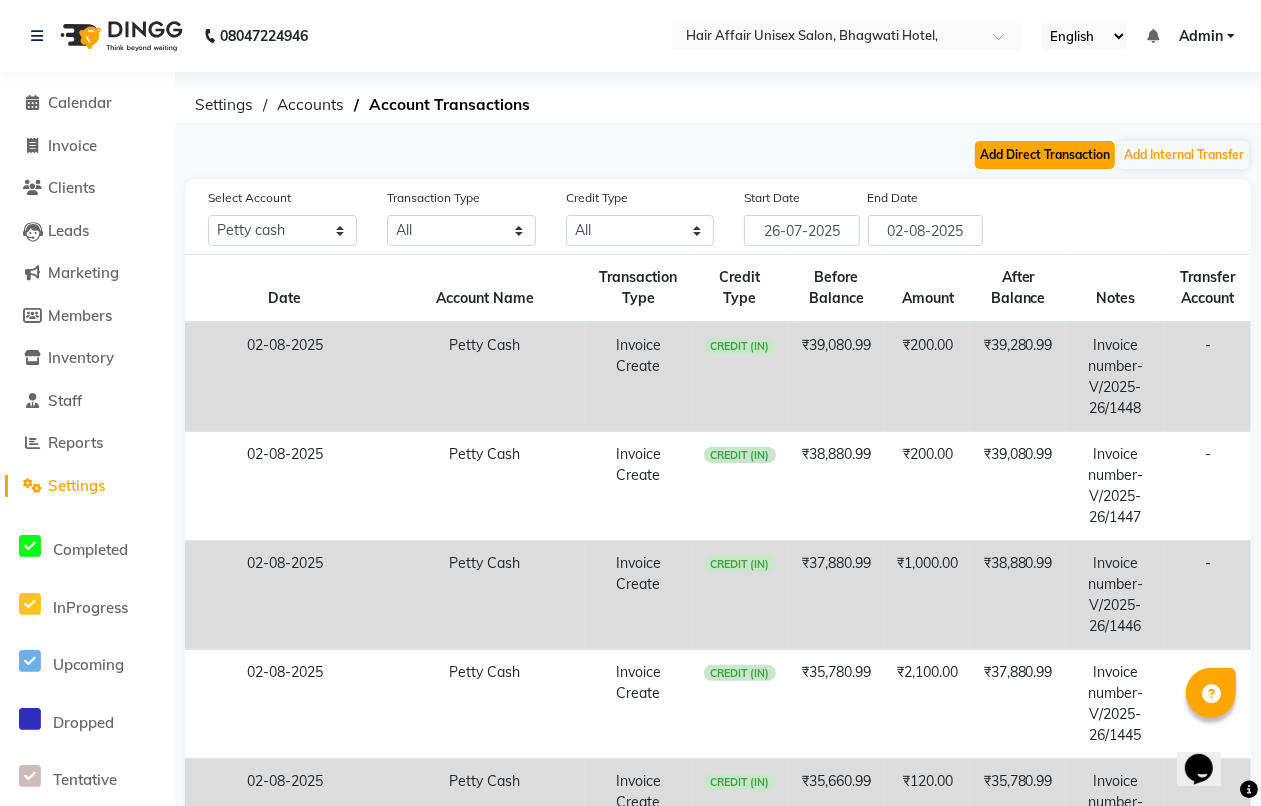 type 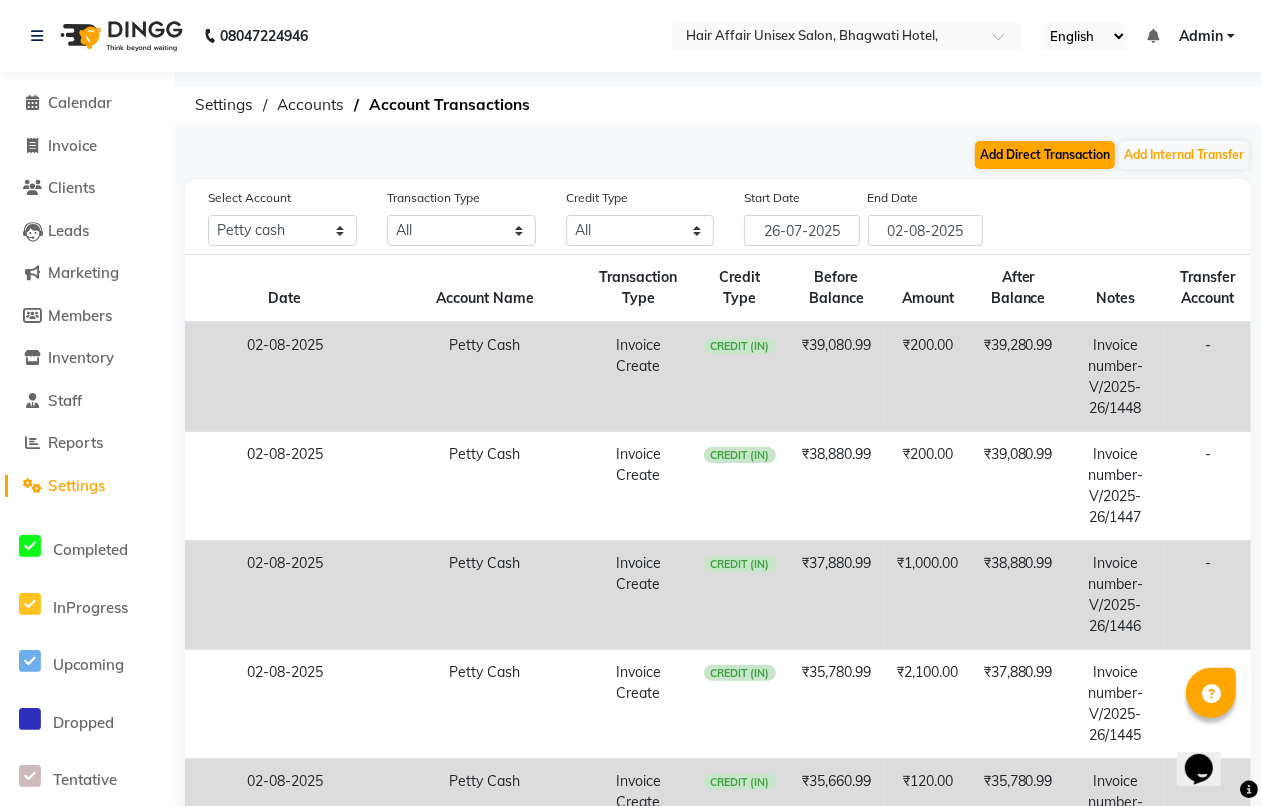 select on "direct" 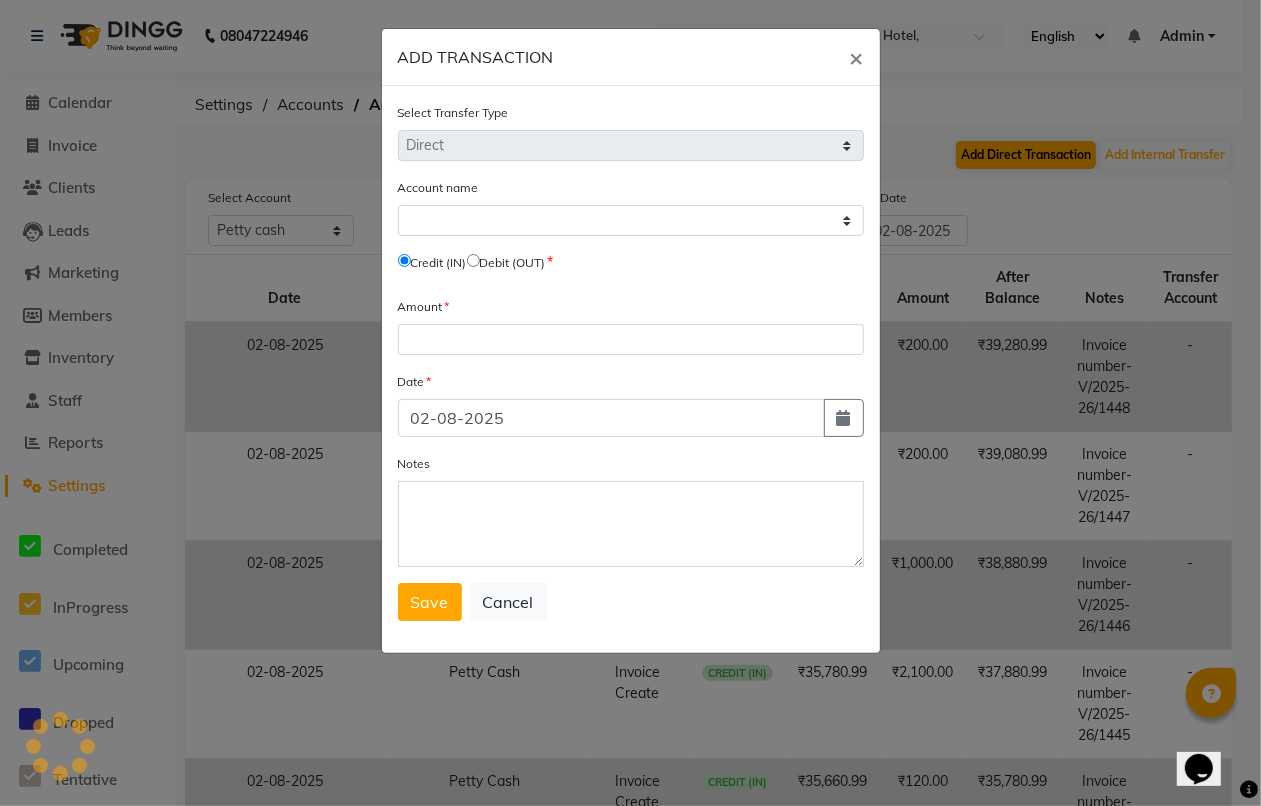 type 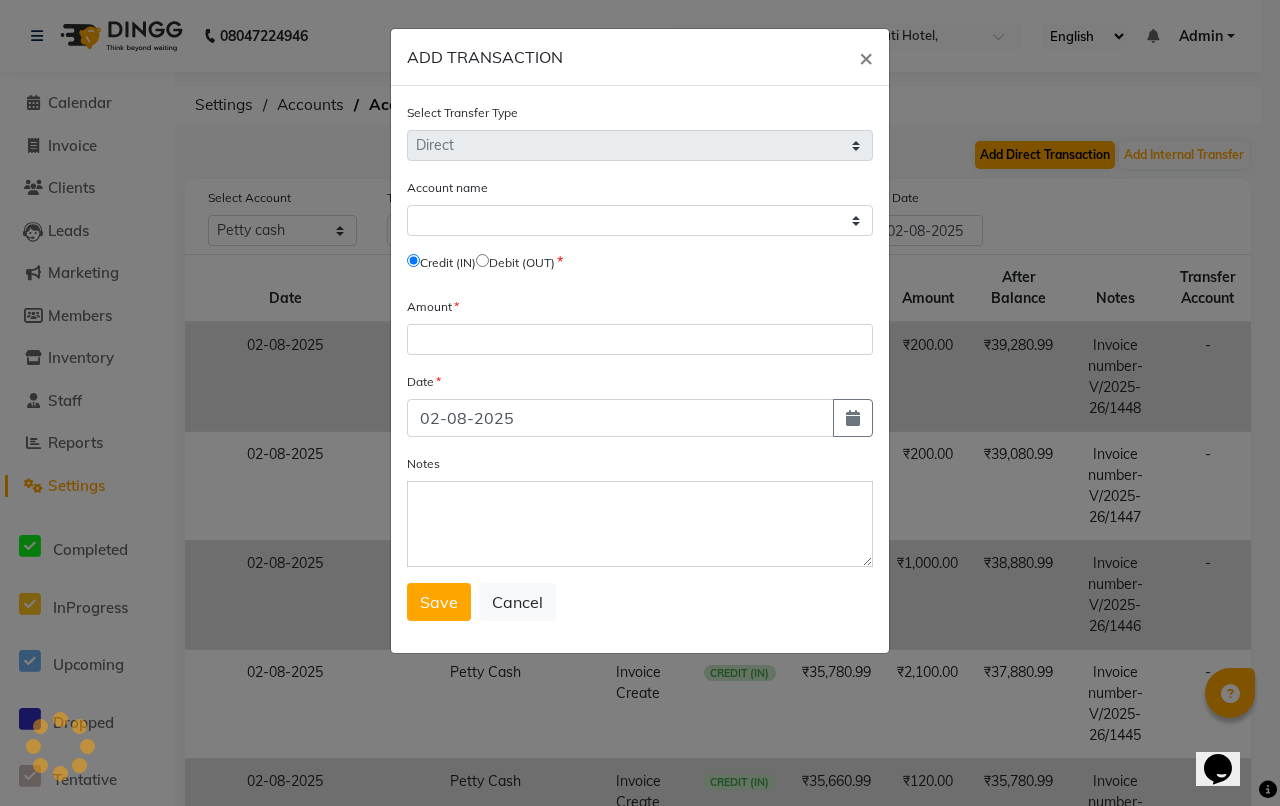 select on "5219" 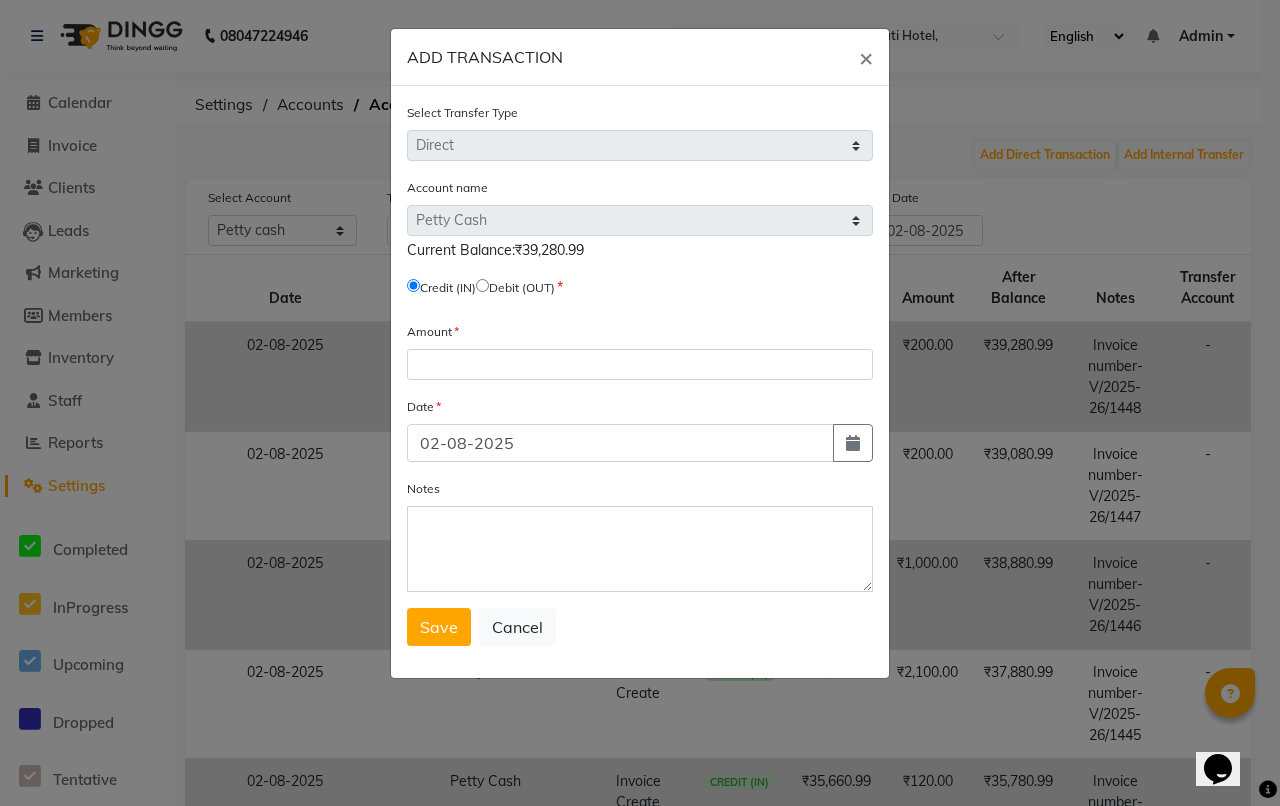 click 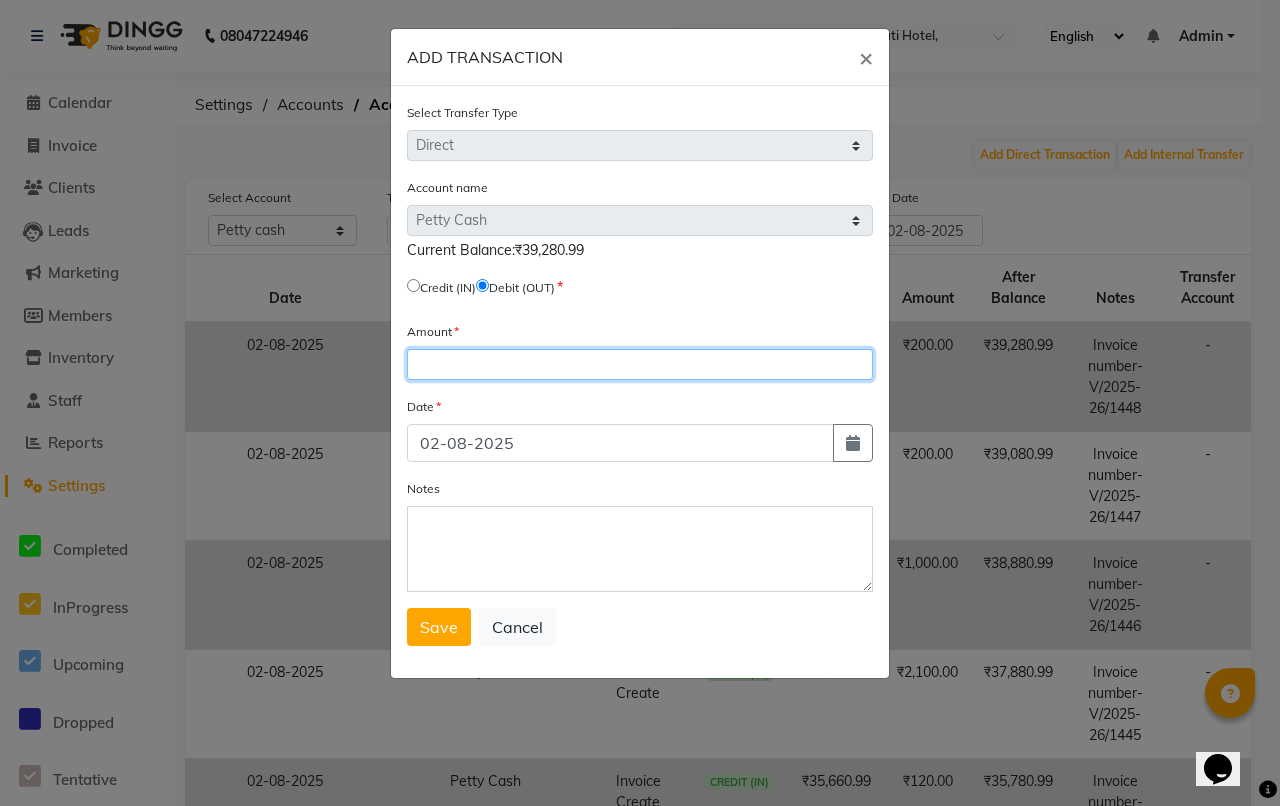 click 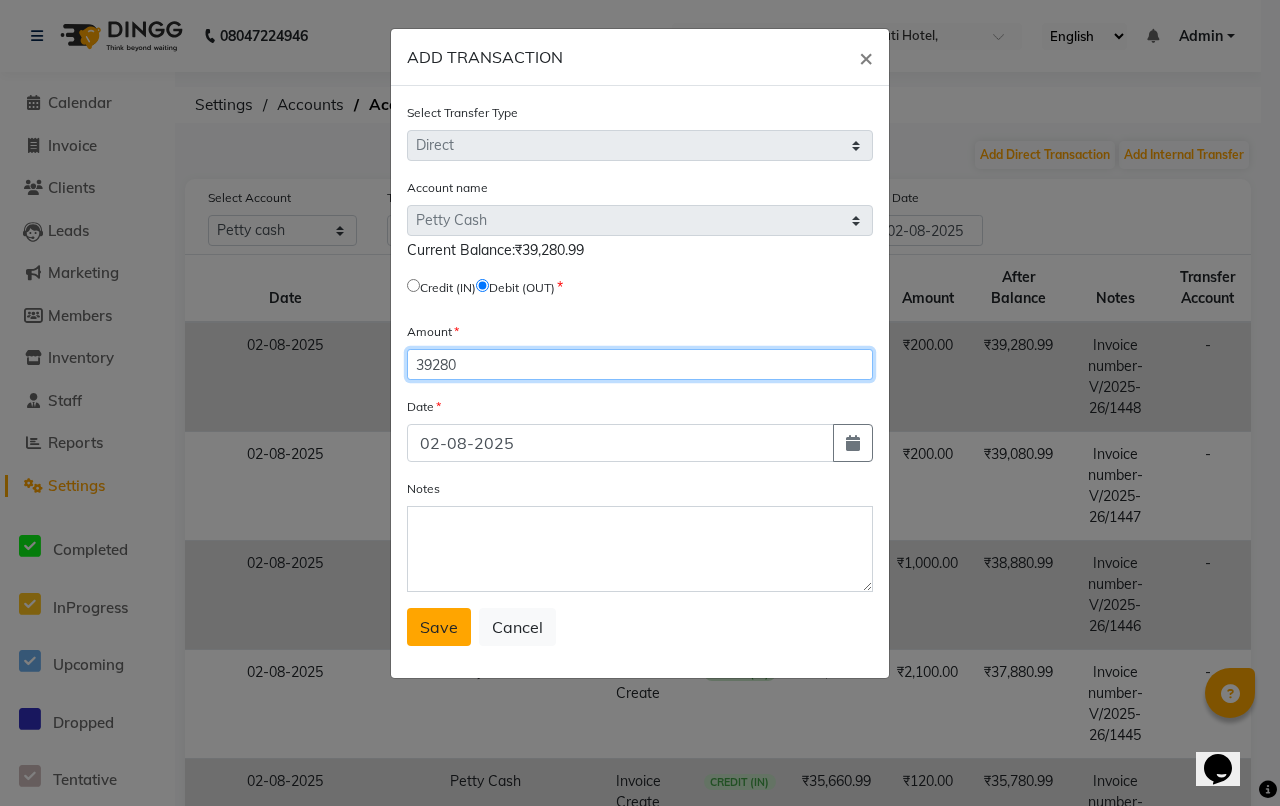 type on "39280" 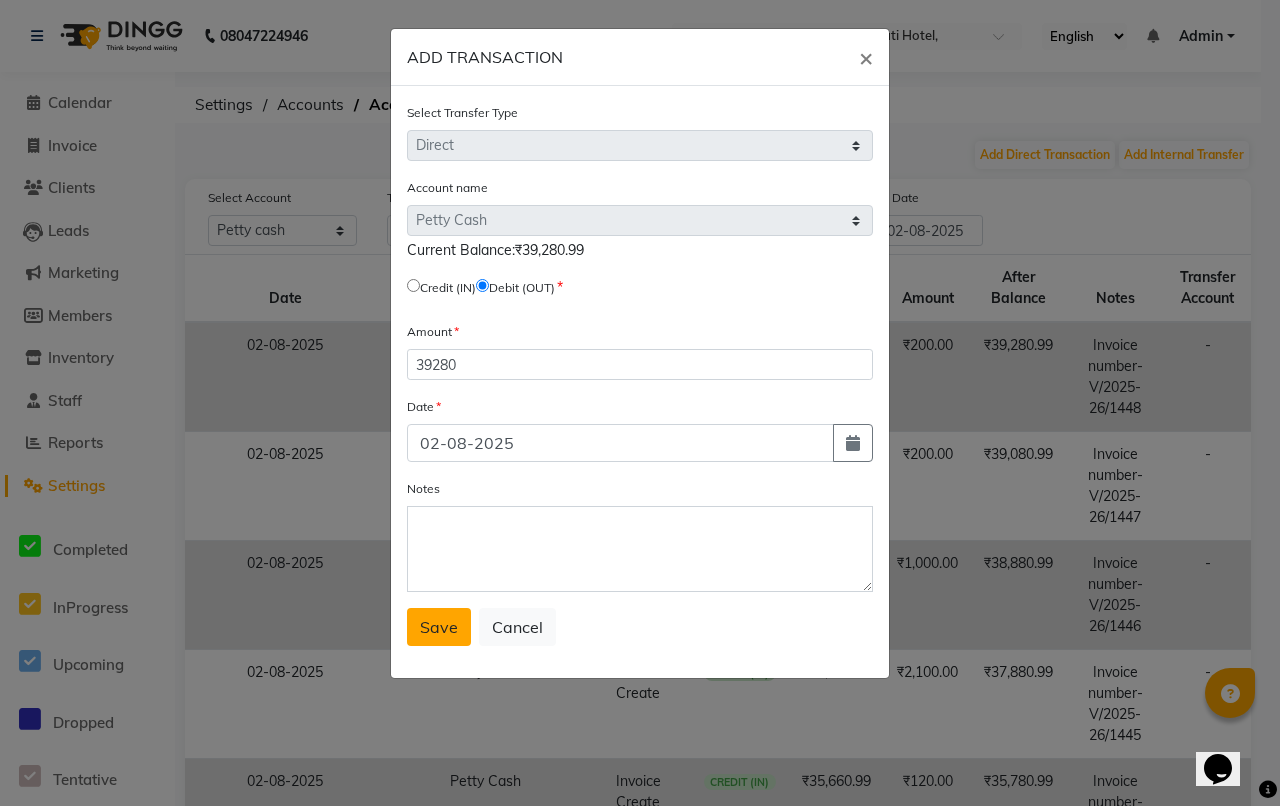 click on "Save" at bounding box center [439, 627] 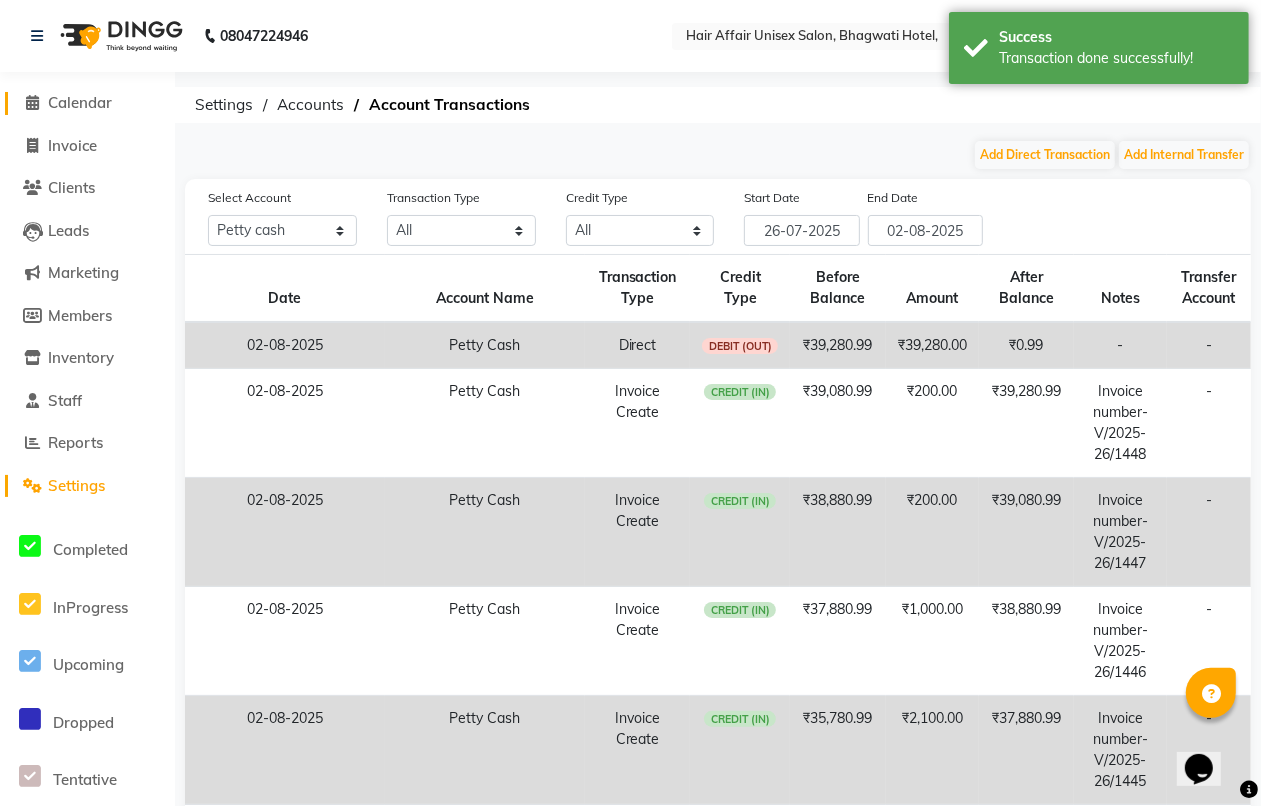 click 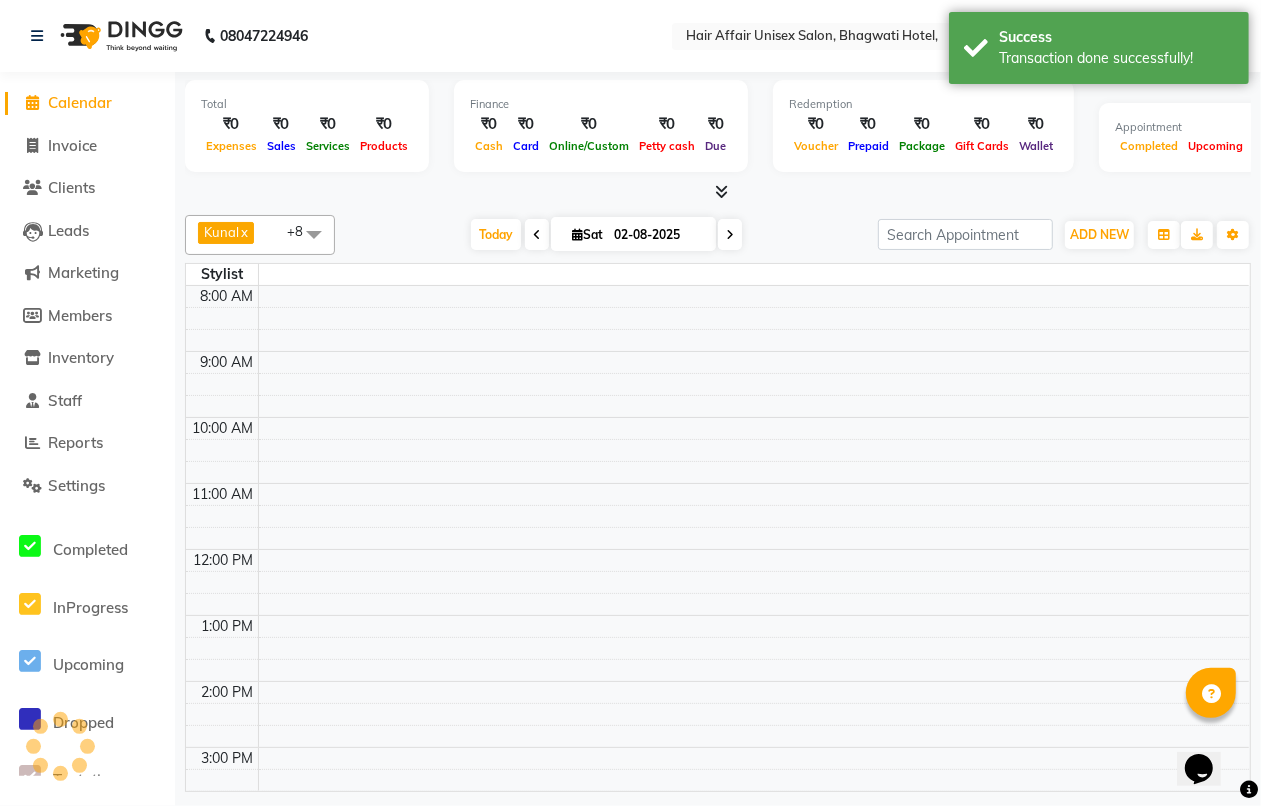 scroll, scrollTop: 0, scrollLeft: 0, axis: both 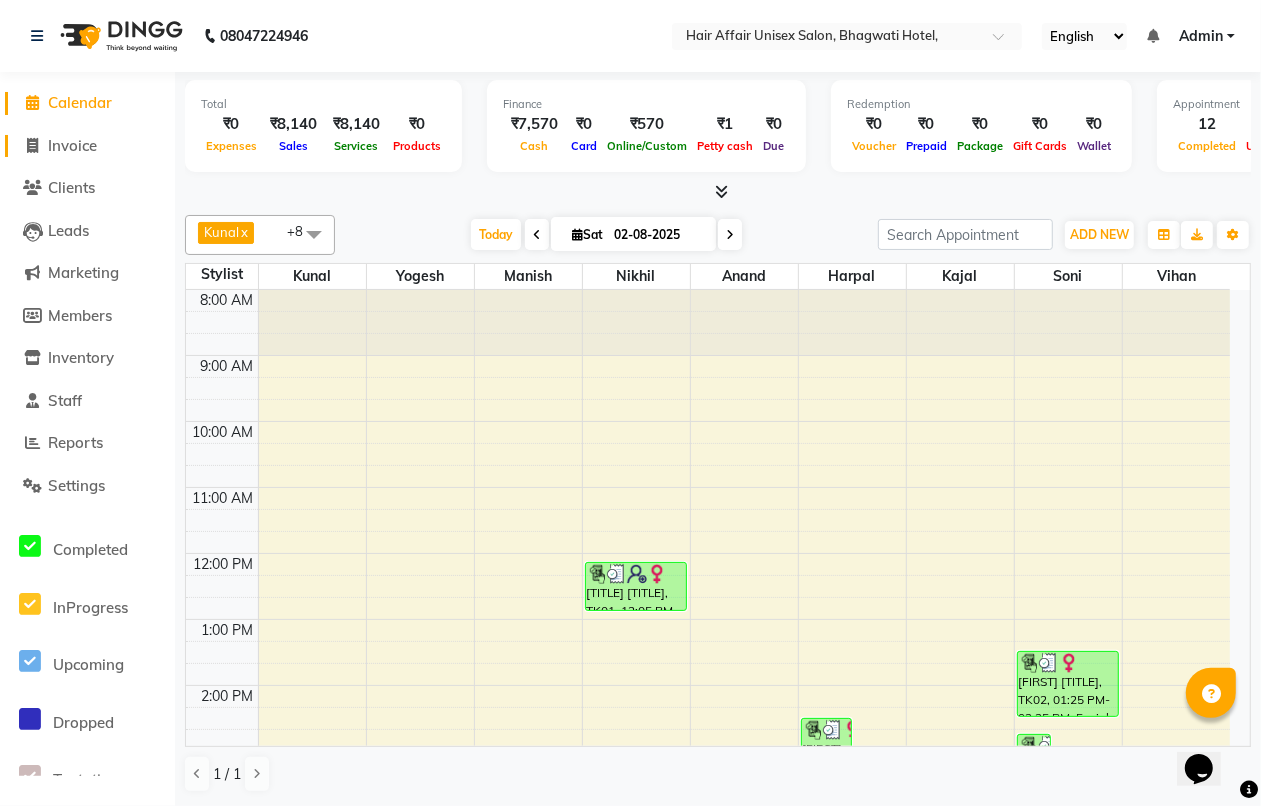 click on "Invoice" 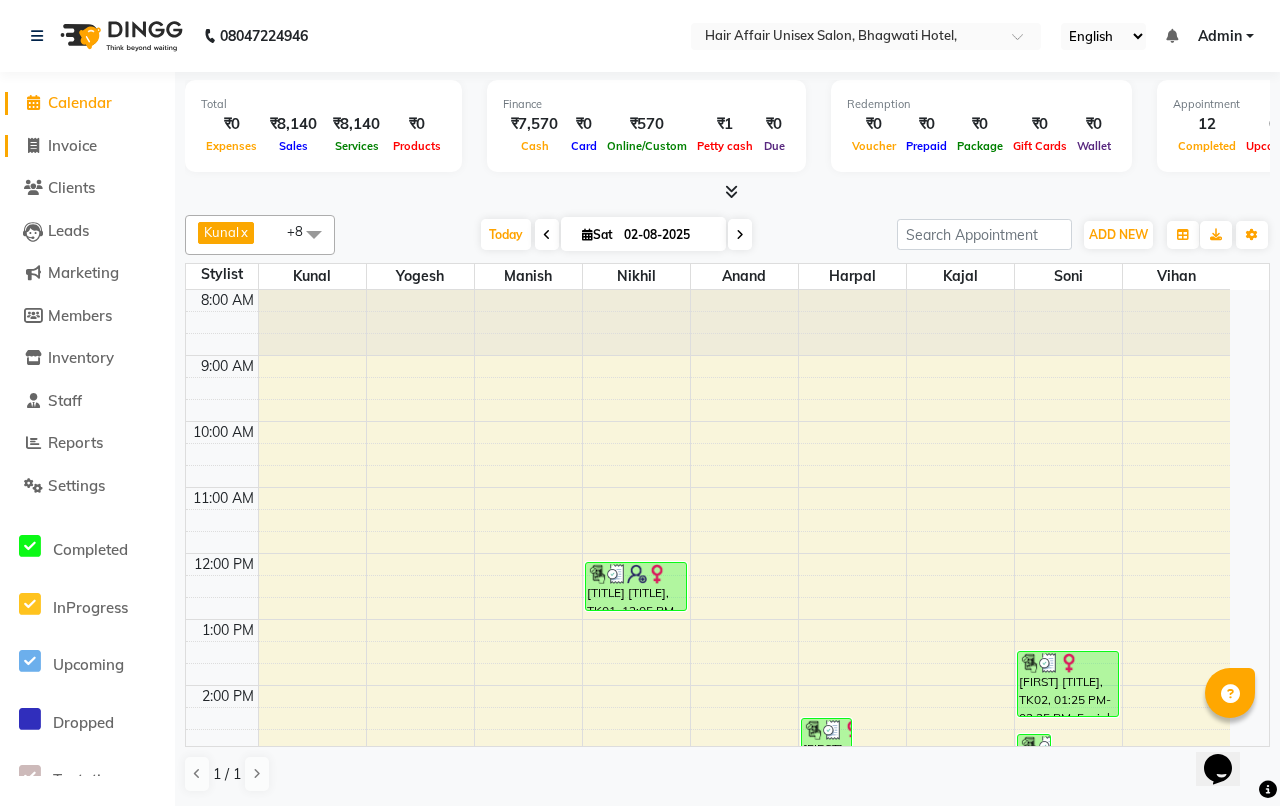 select on "service" 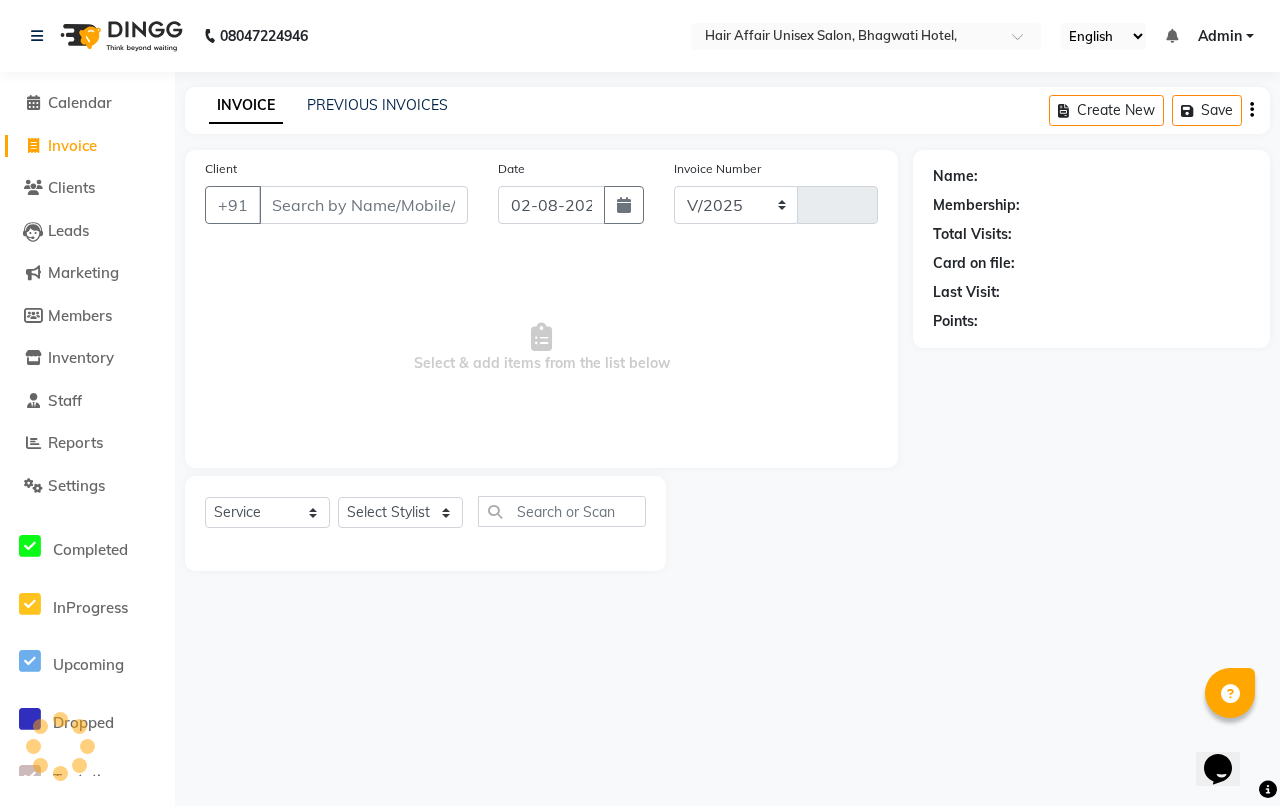 select on "6225" 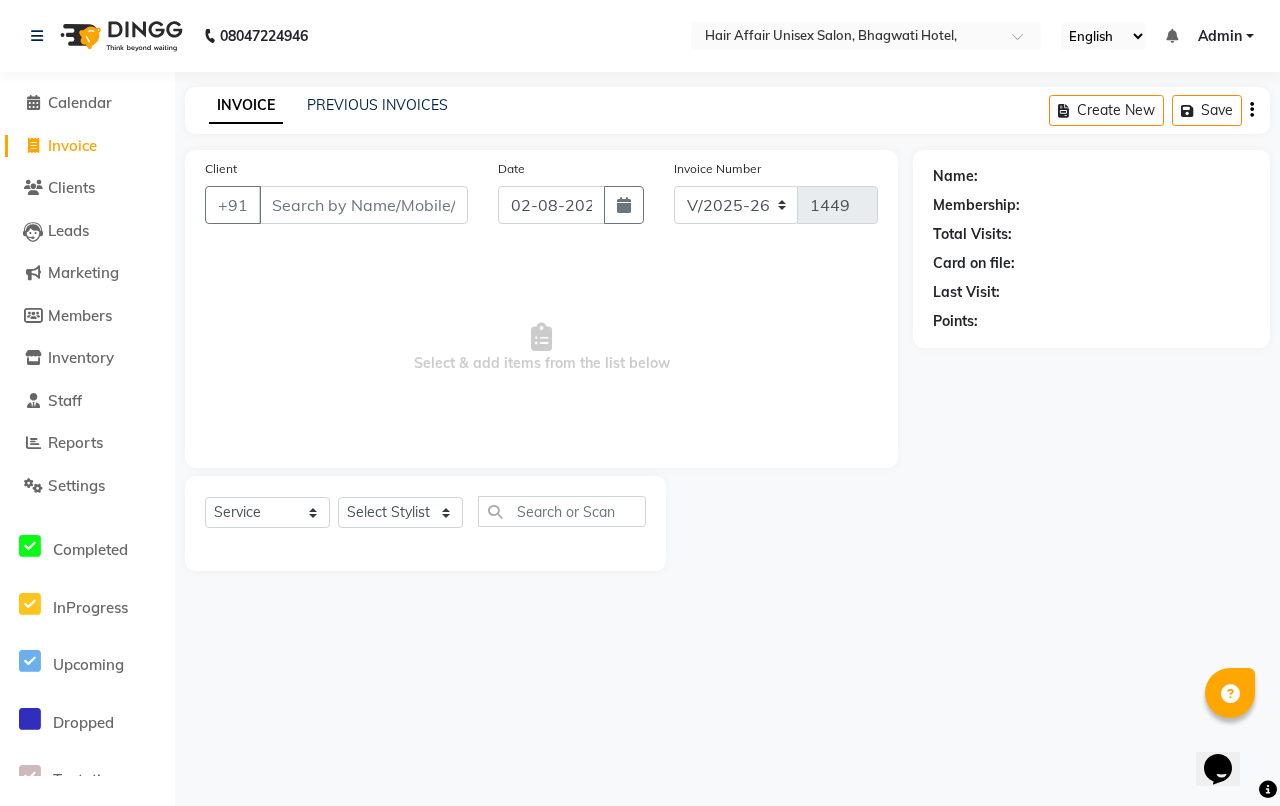 click on "PREVIOUS INVOICES" 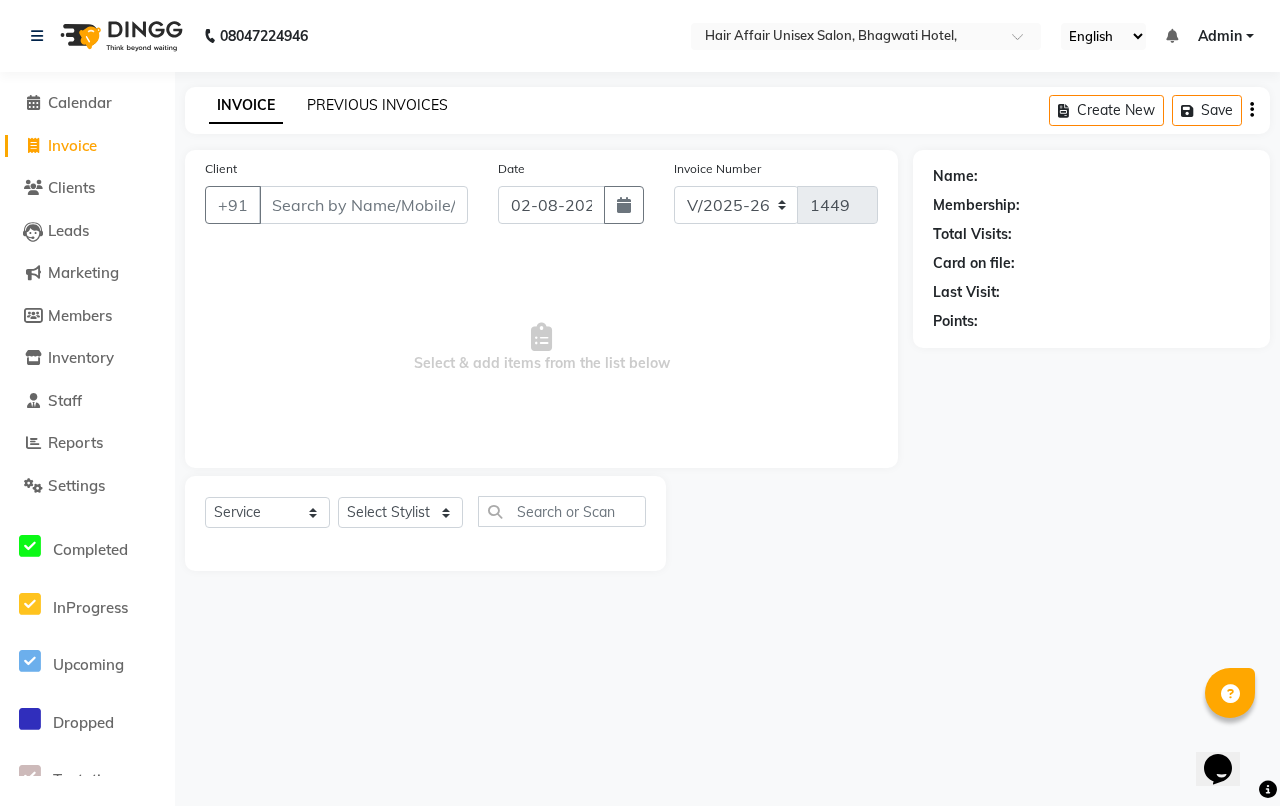 click on "PREVIOUS INVOICES" 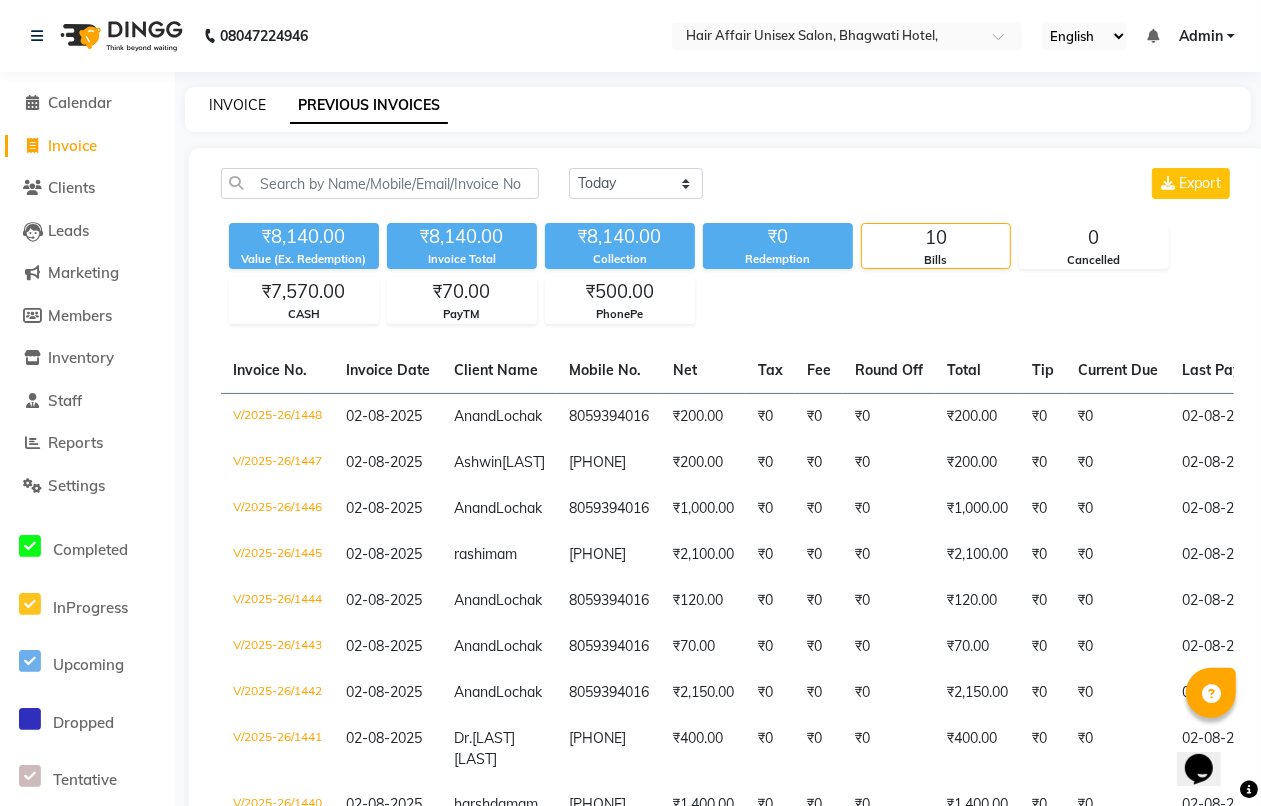 click on "INVOICE" 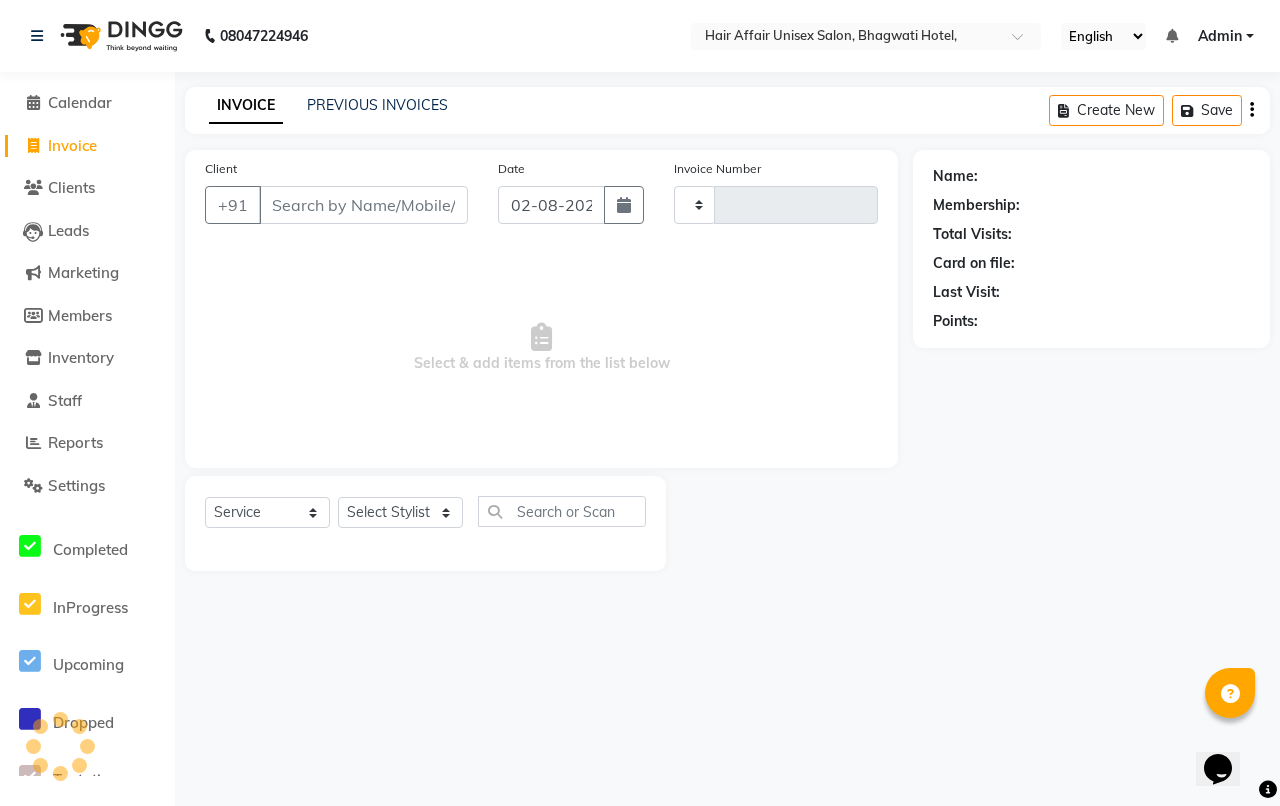type on "1449" 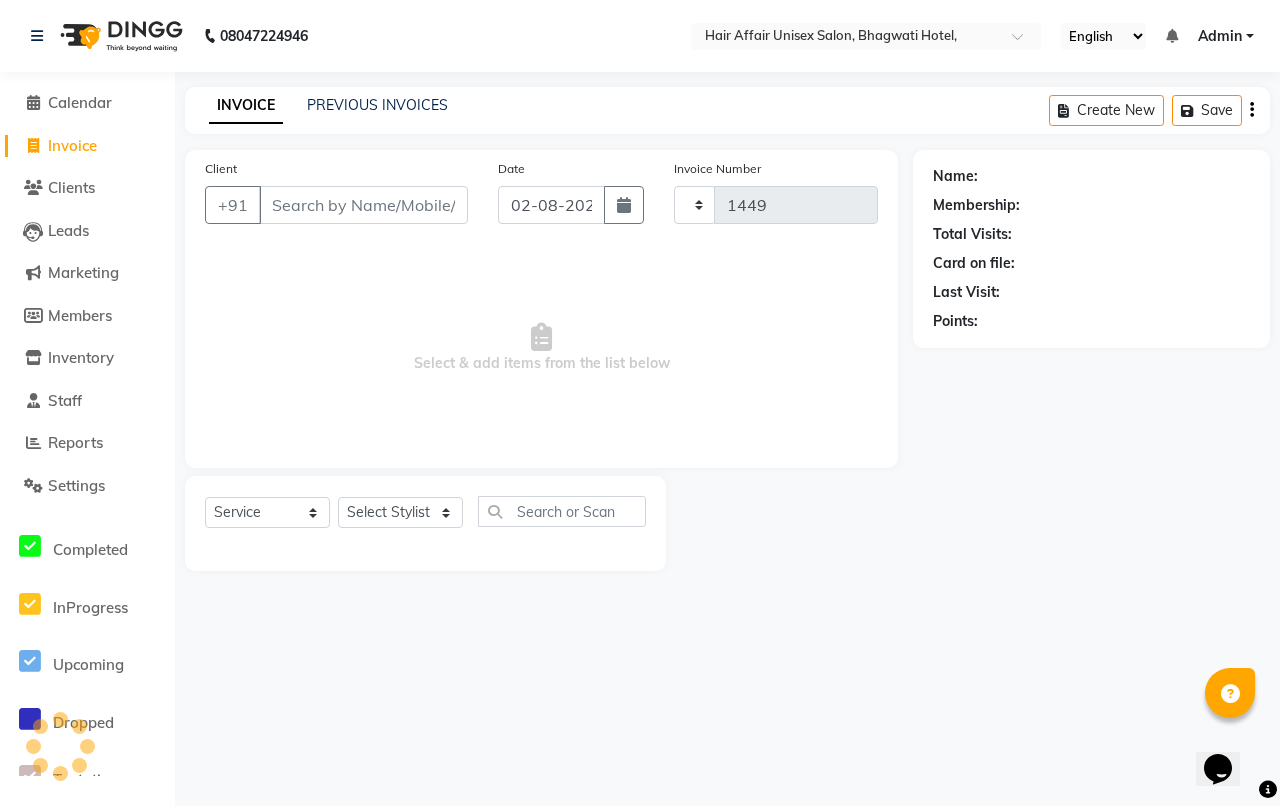 select on "6225" 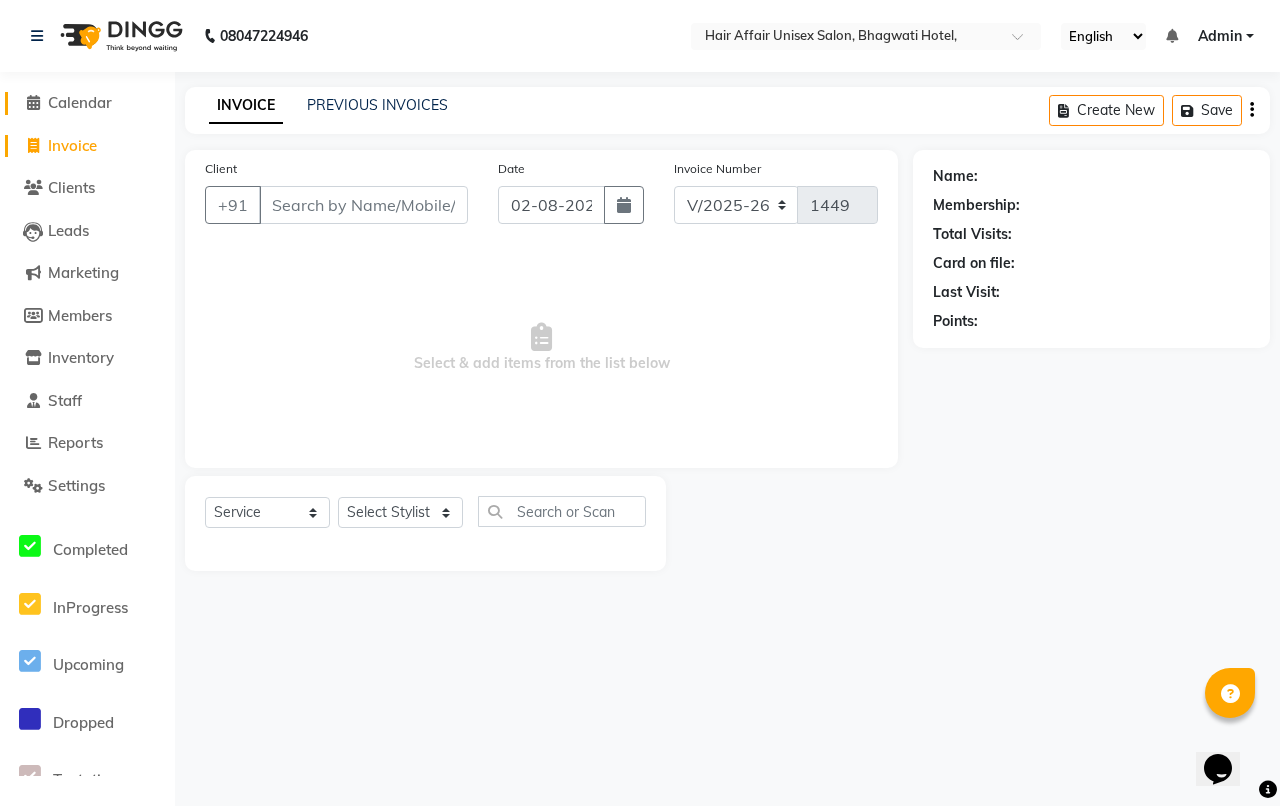 click 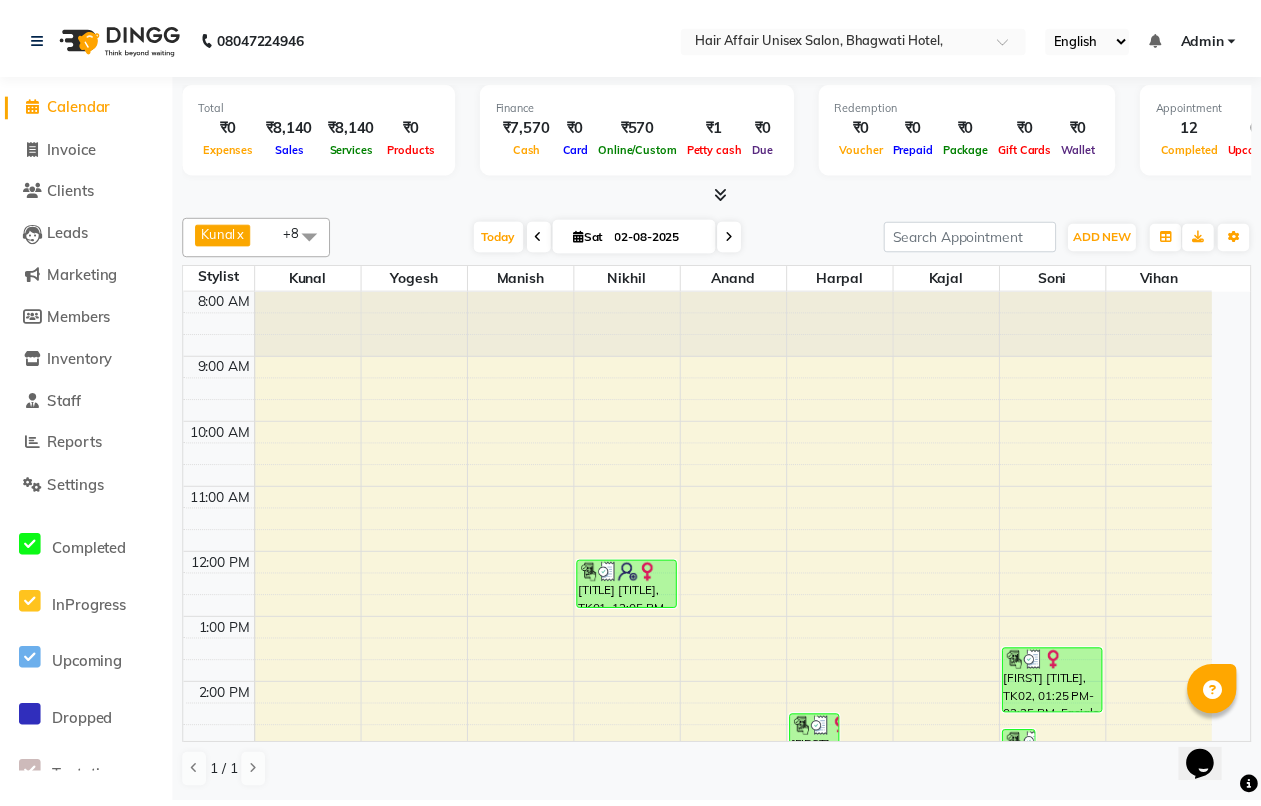 scroll, scrollTop: 0, scrollLeft: 0, axis: both 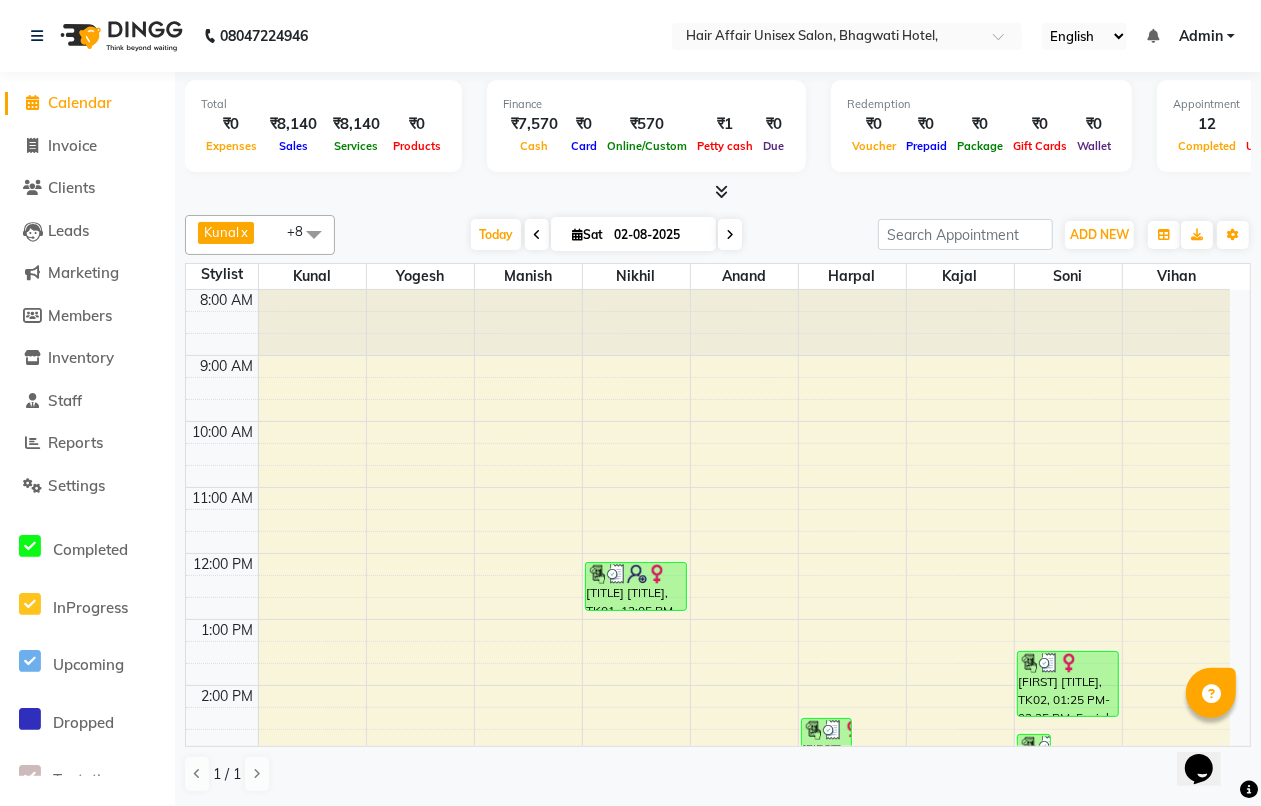 click at bounding box center (722, 191) 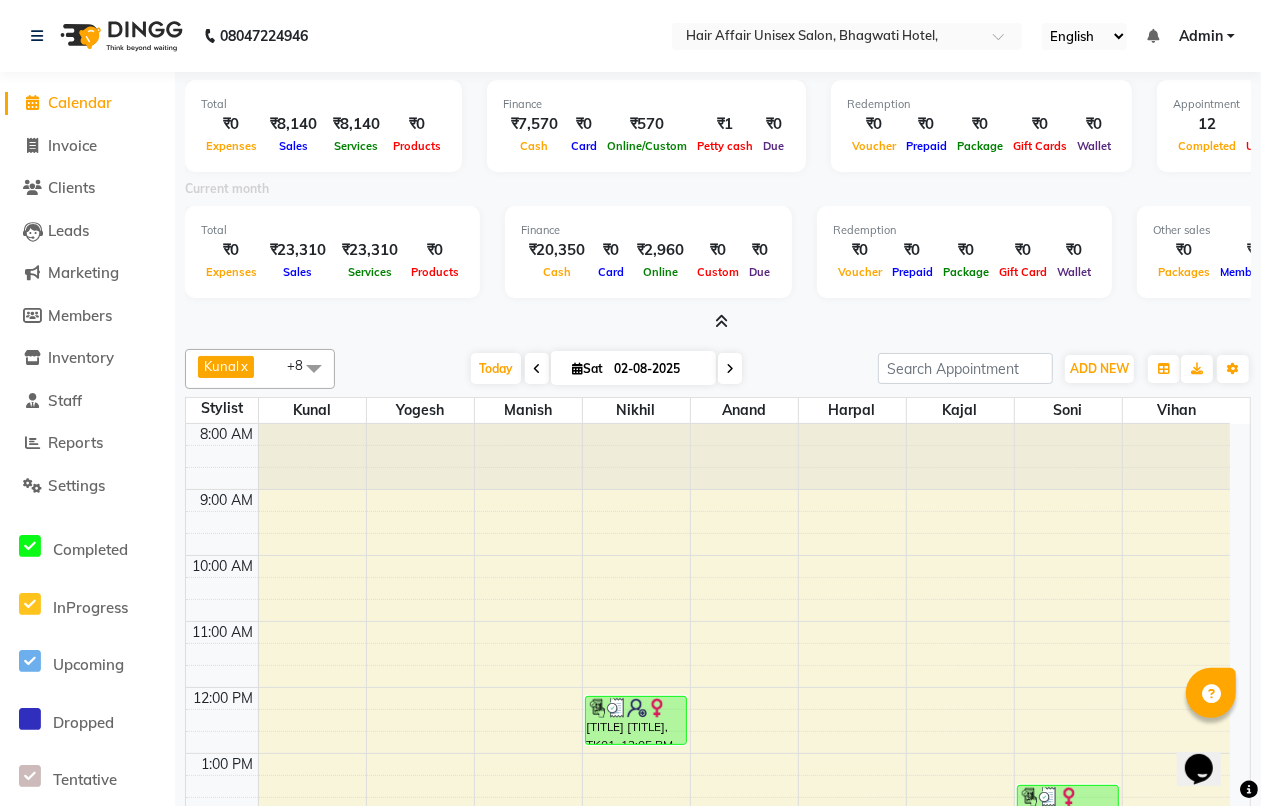 click on "Calendar" 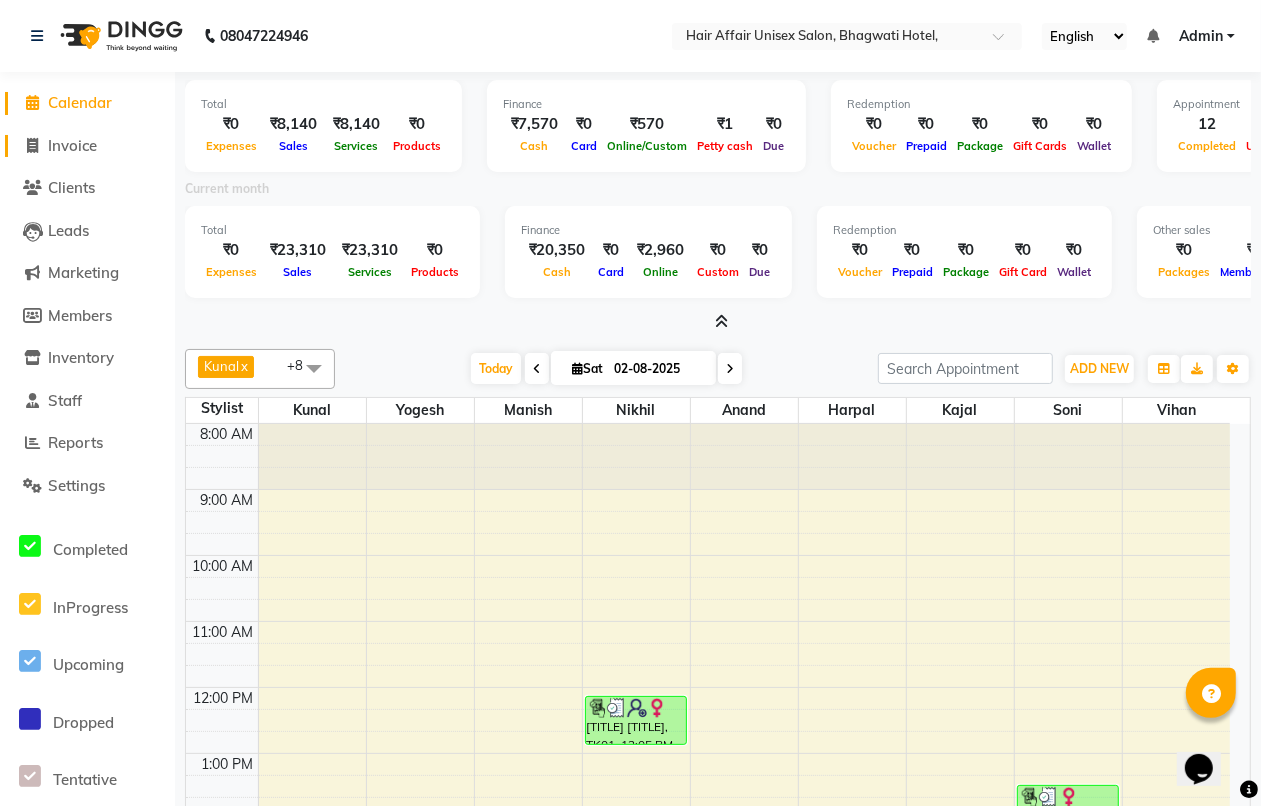 click on "Invoice" 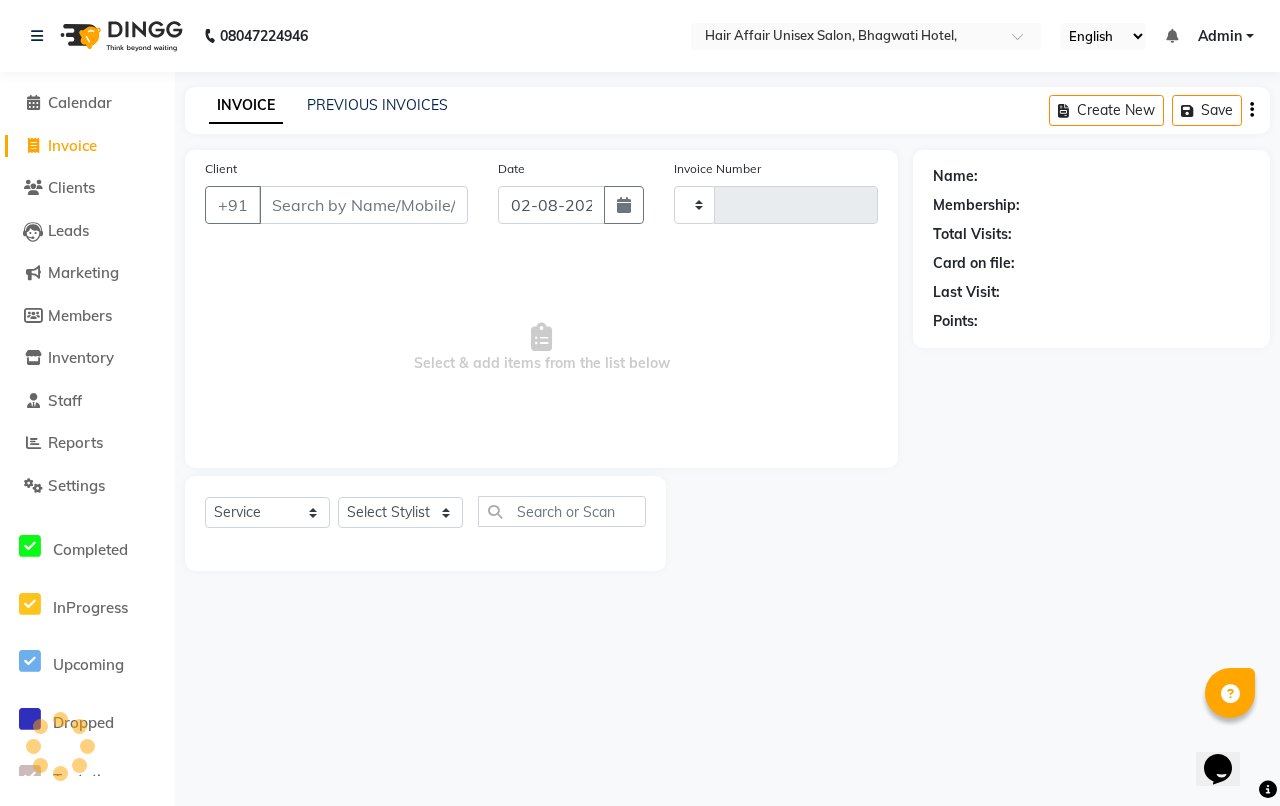 type on "1449" 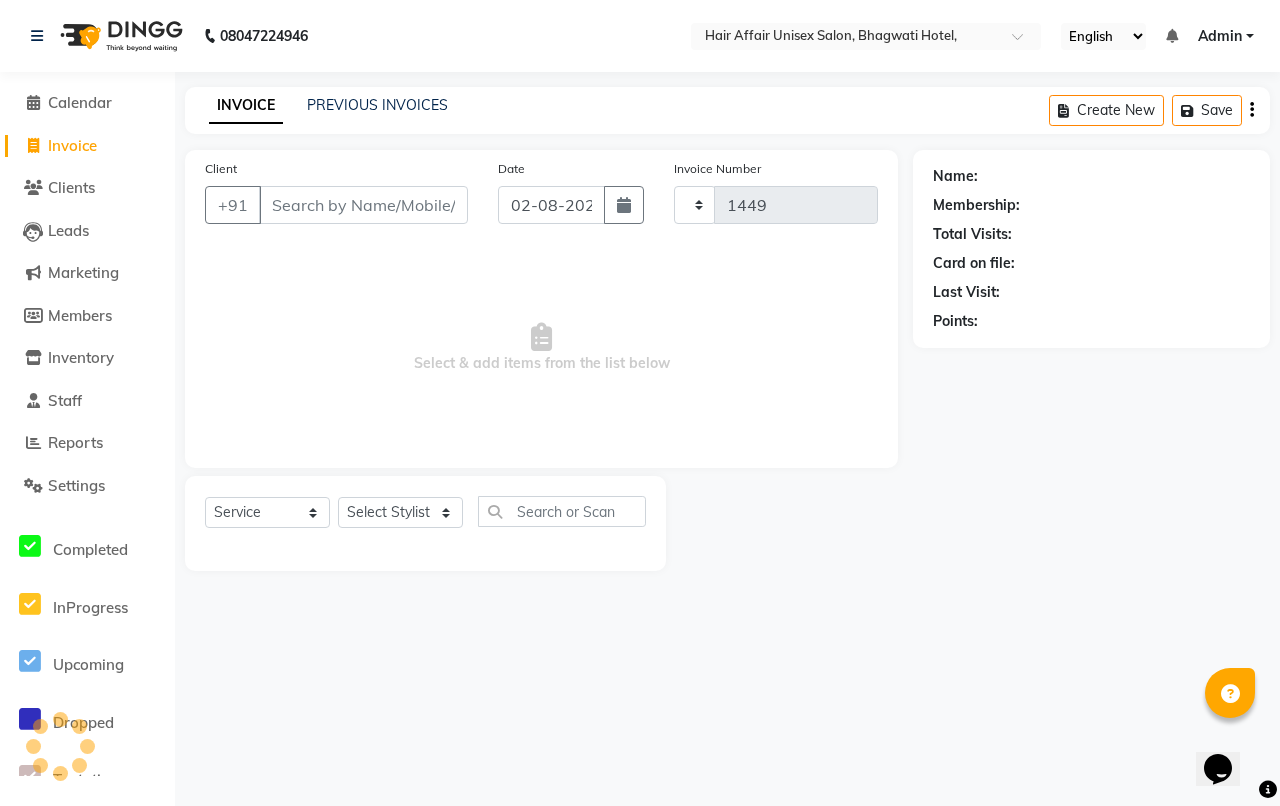 select on "6225" 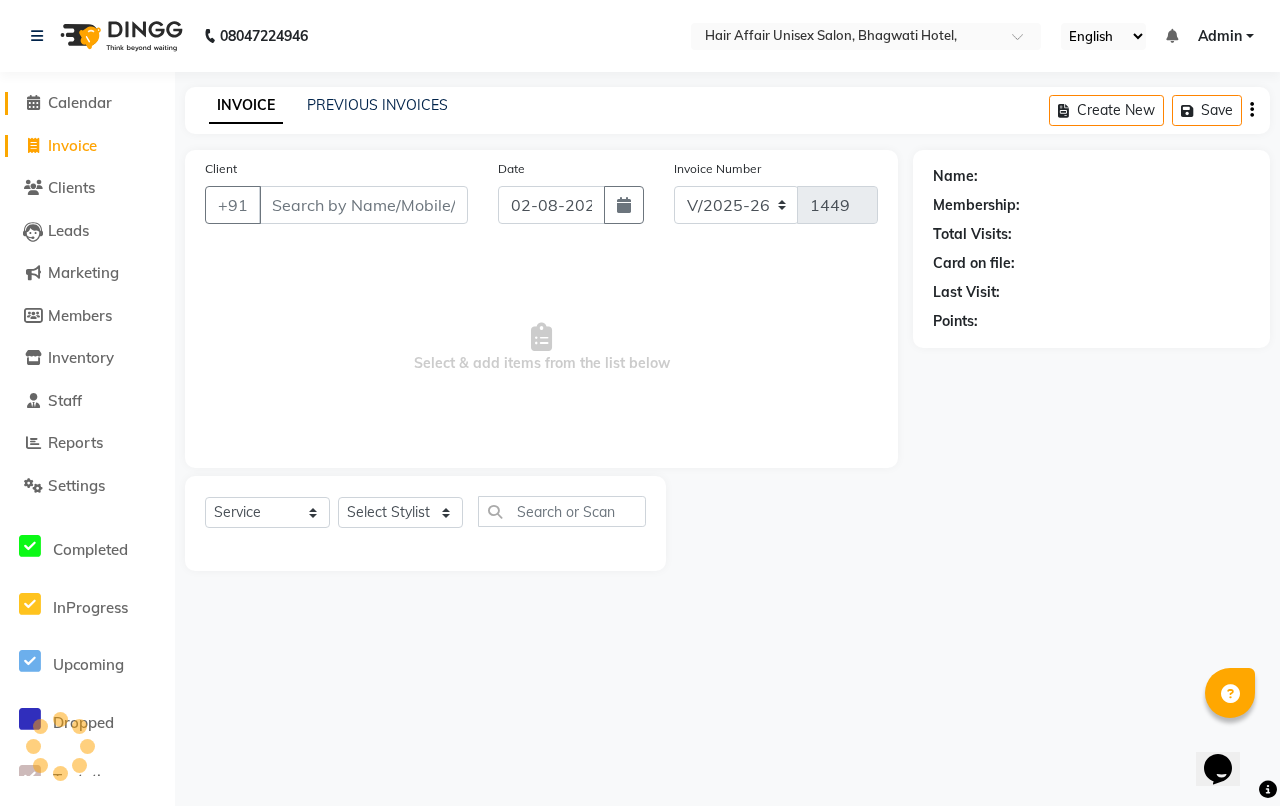click on "Calendar" 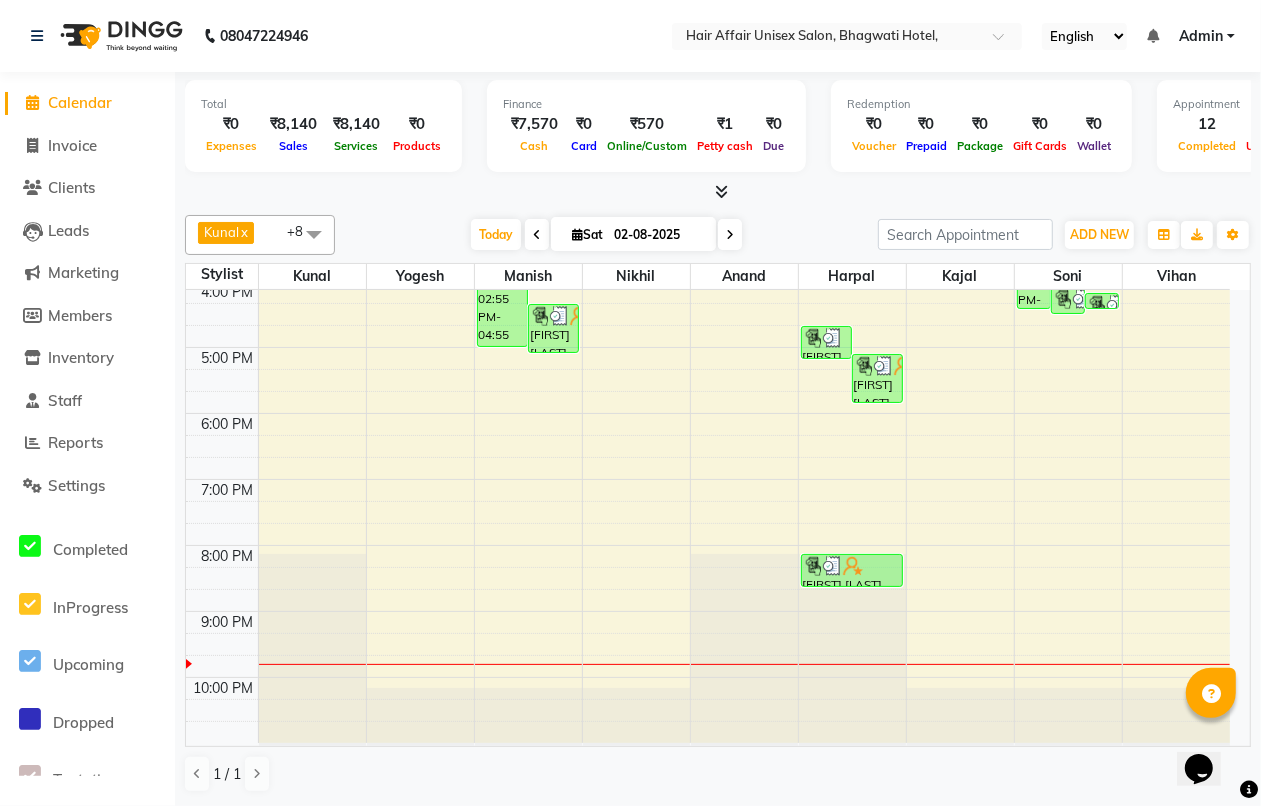 scroll, scrollTop: 545, scrollLeft: 0, axis: vertical 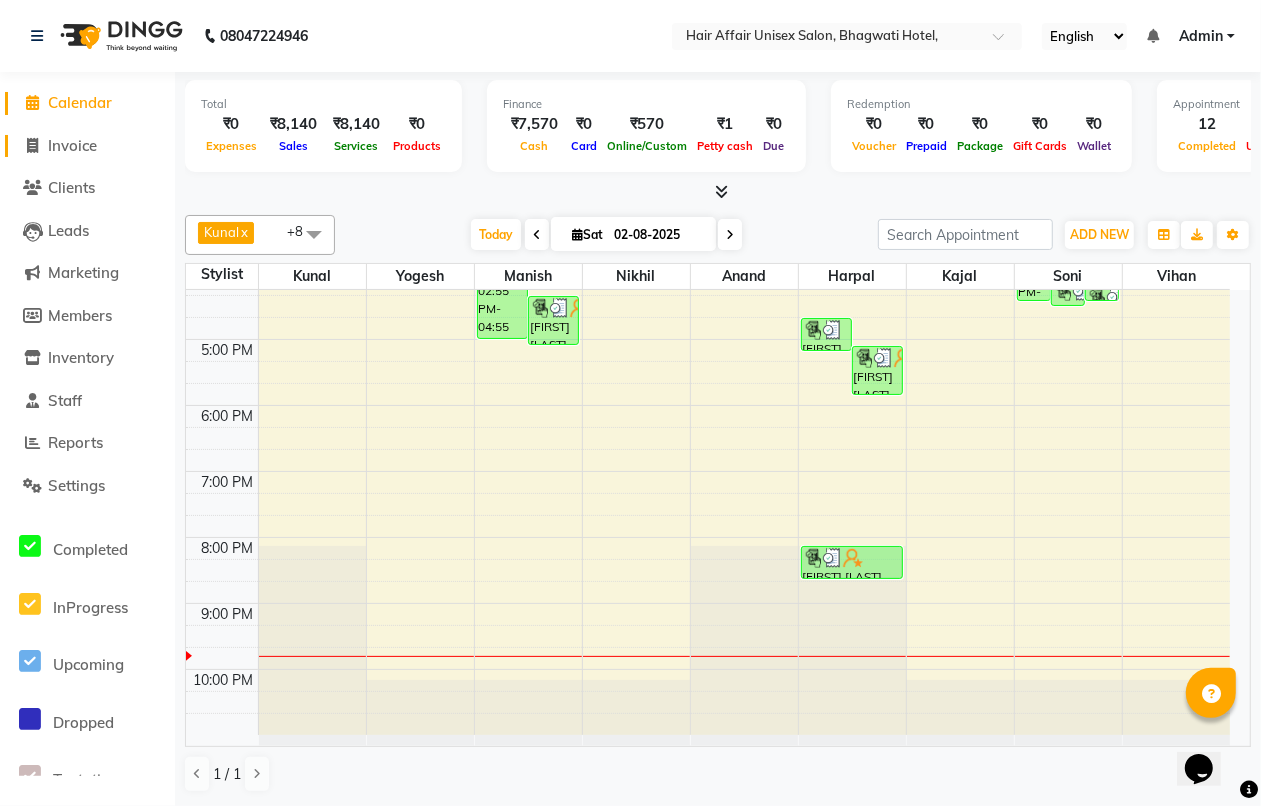 click on "Invoice" 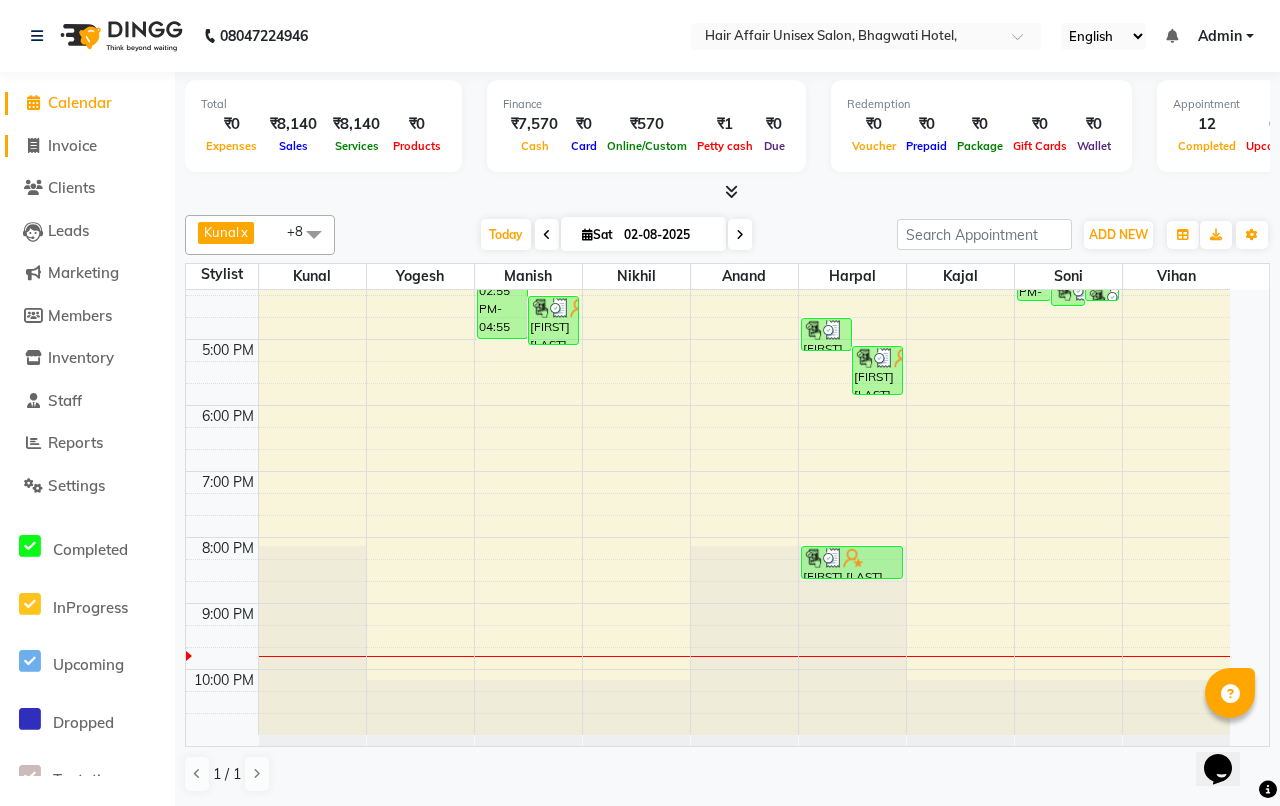 select on "service" 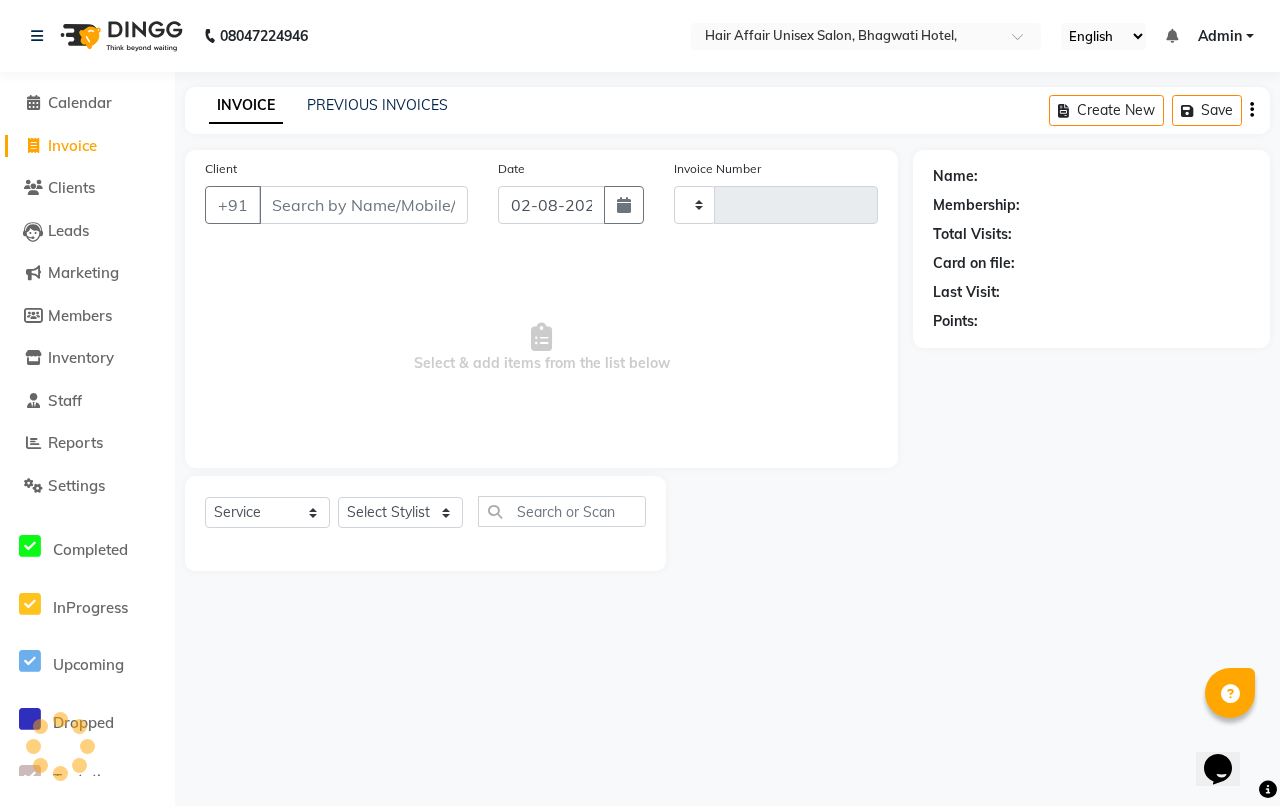 type on "1449" 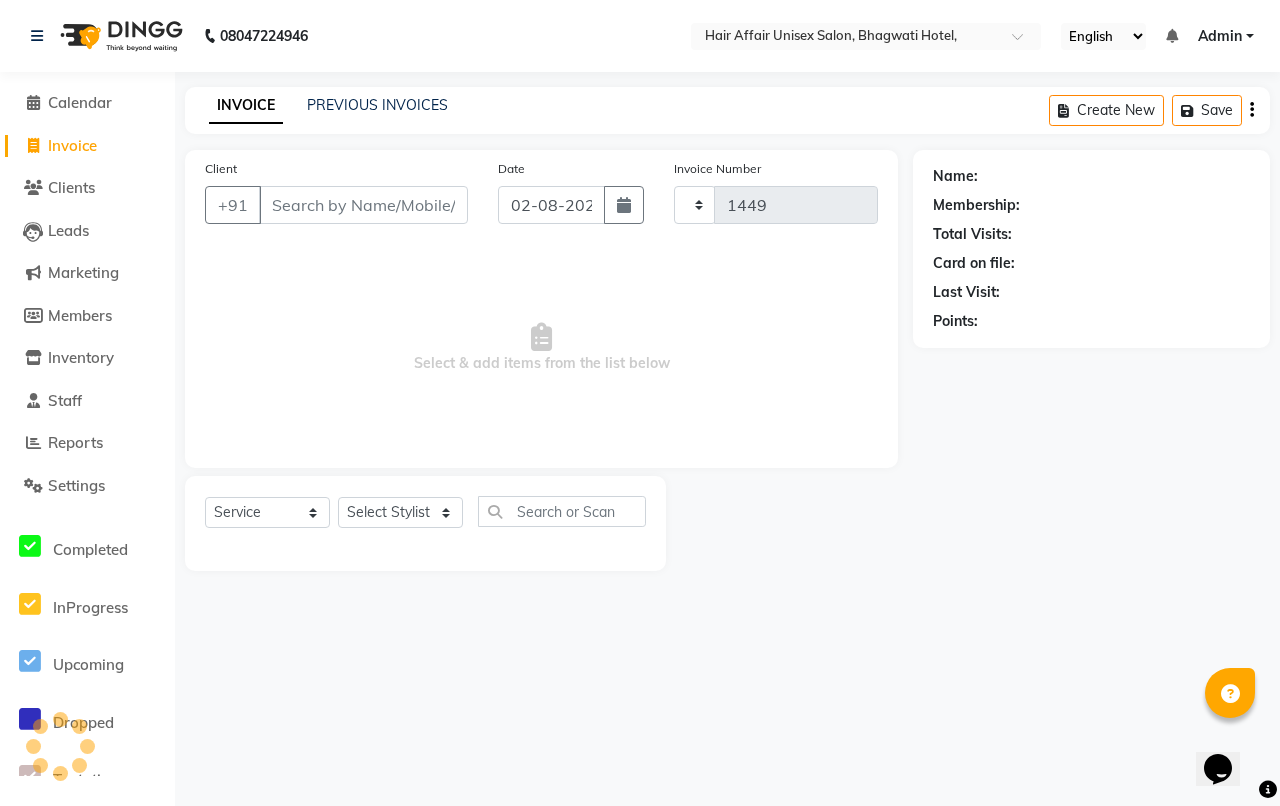select on "6225" 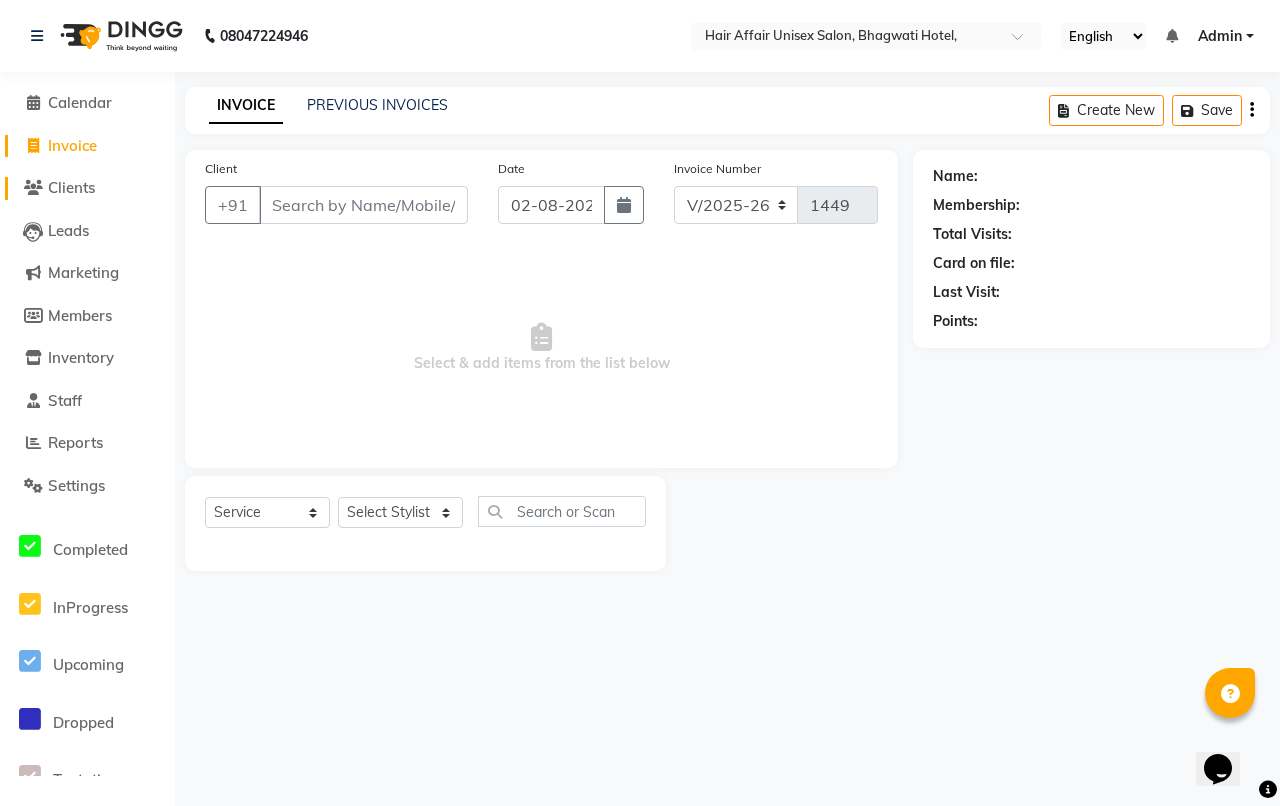 click on "Clients" 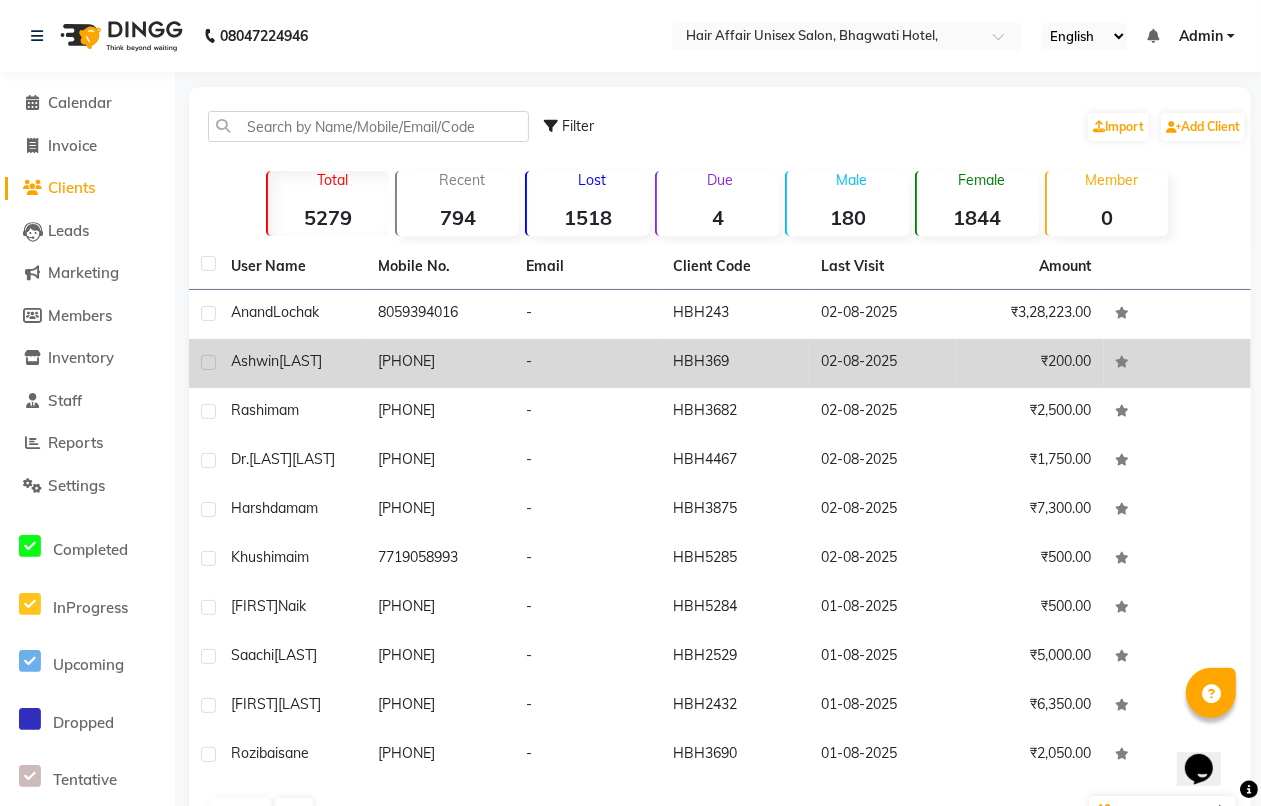 scroll, scrollTop: 60, scrollLeft: 0, axis: vertical 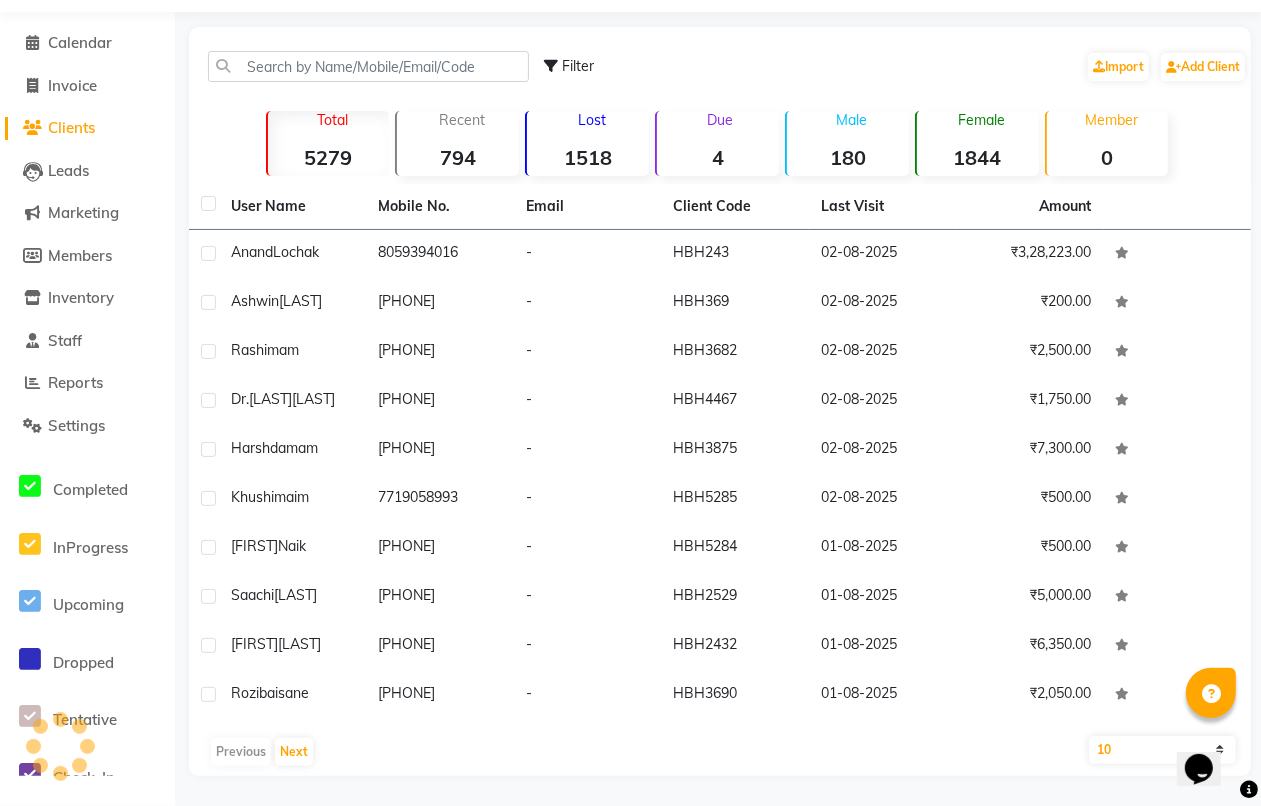 click on "4" 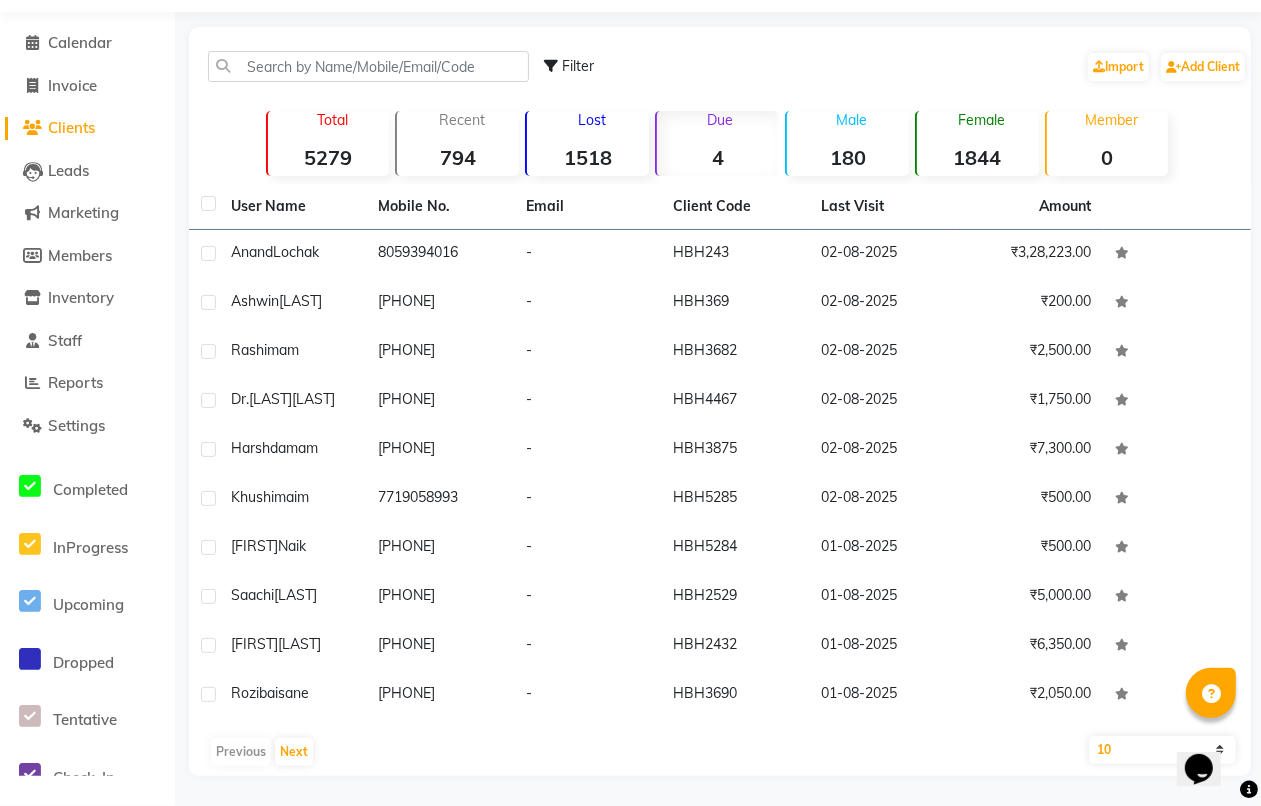 scroll, scrollTop: 0, scrollLeft: 0, axis: both 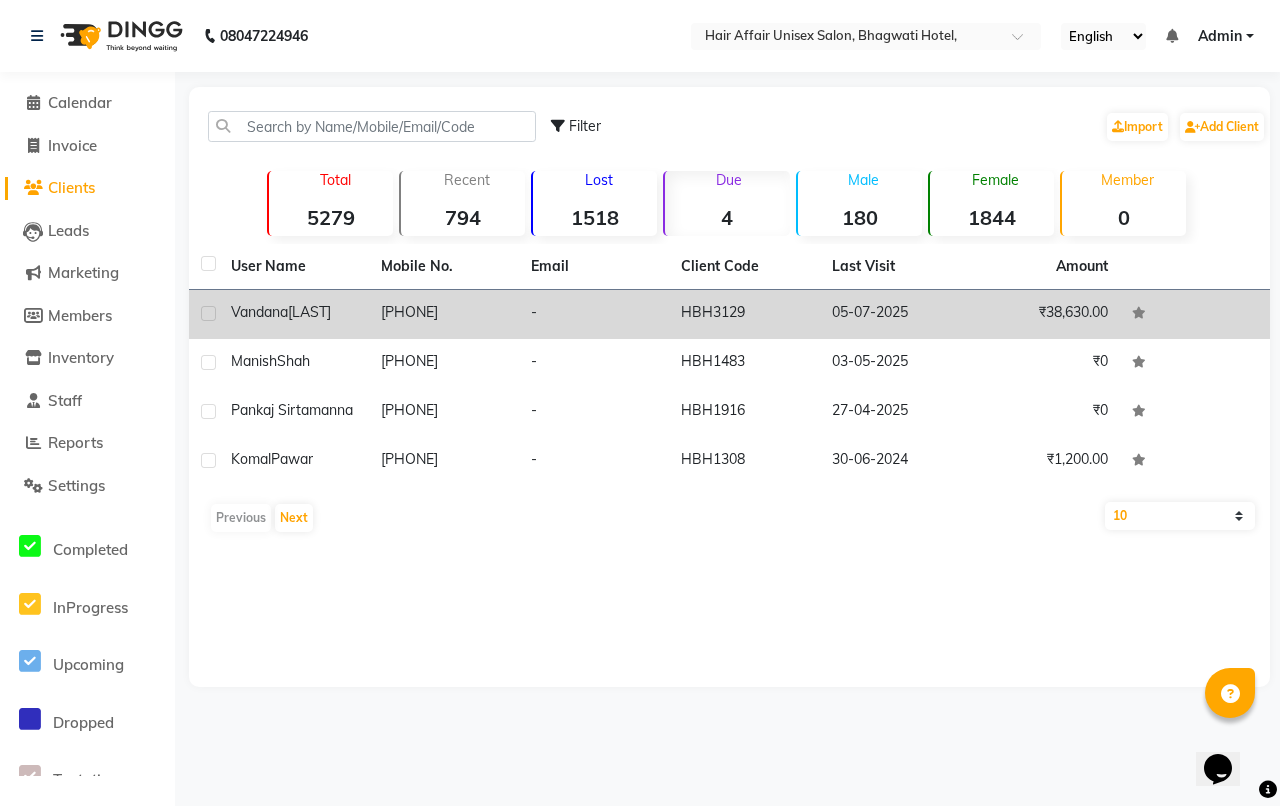 click on "HBH3129" 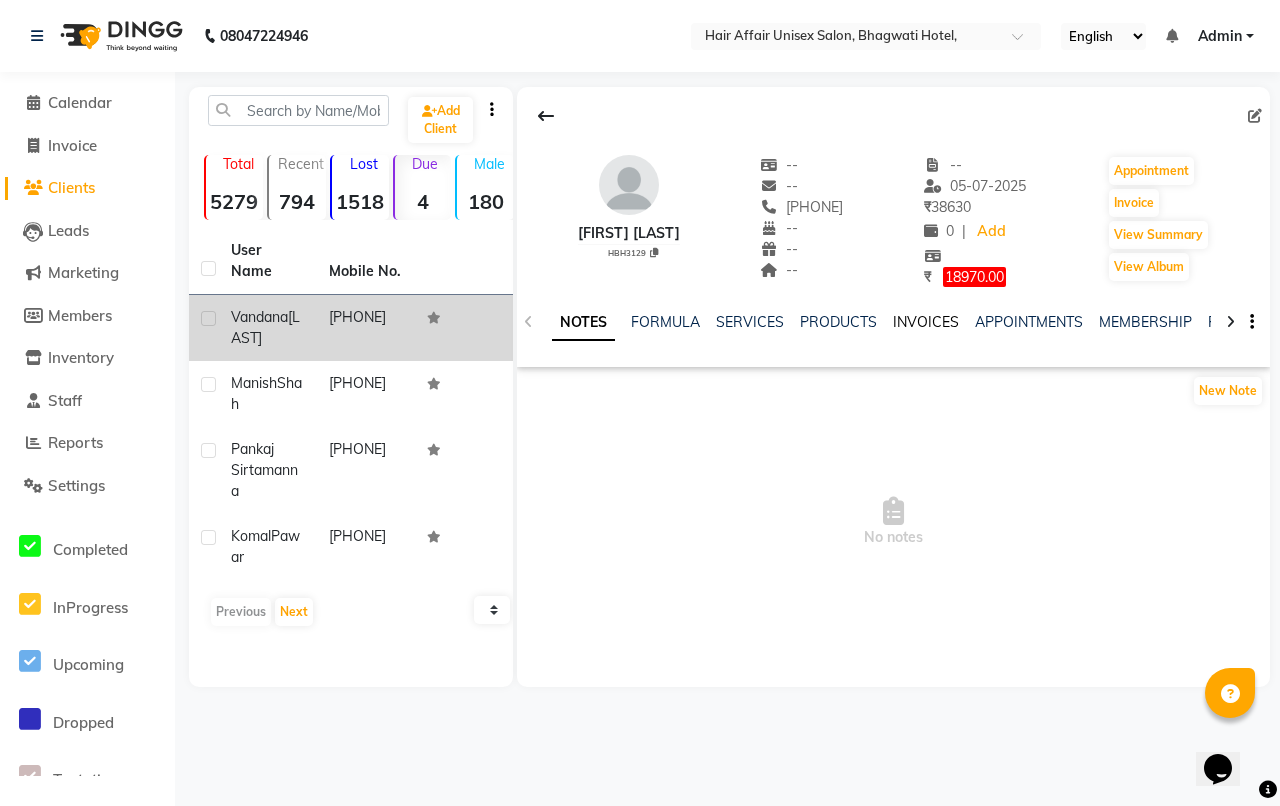 click on "INVOICES" 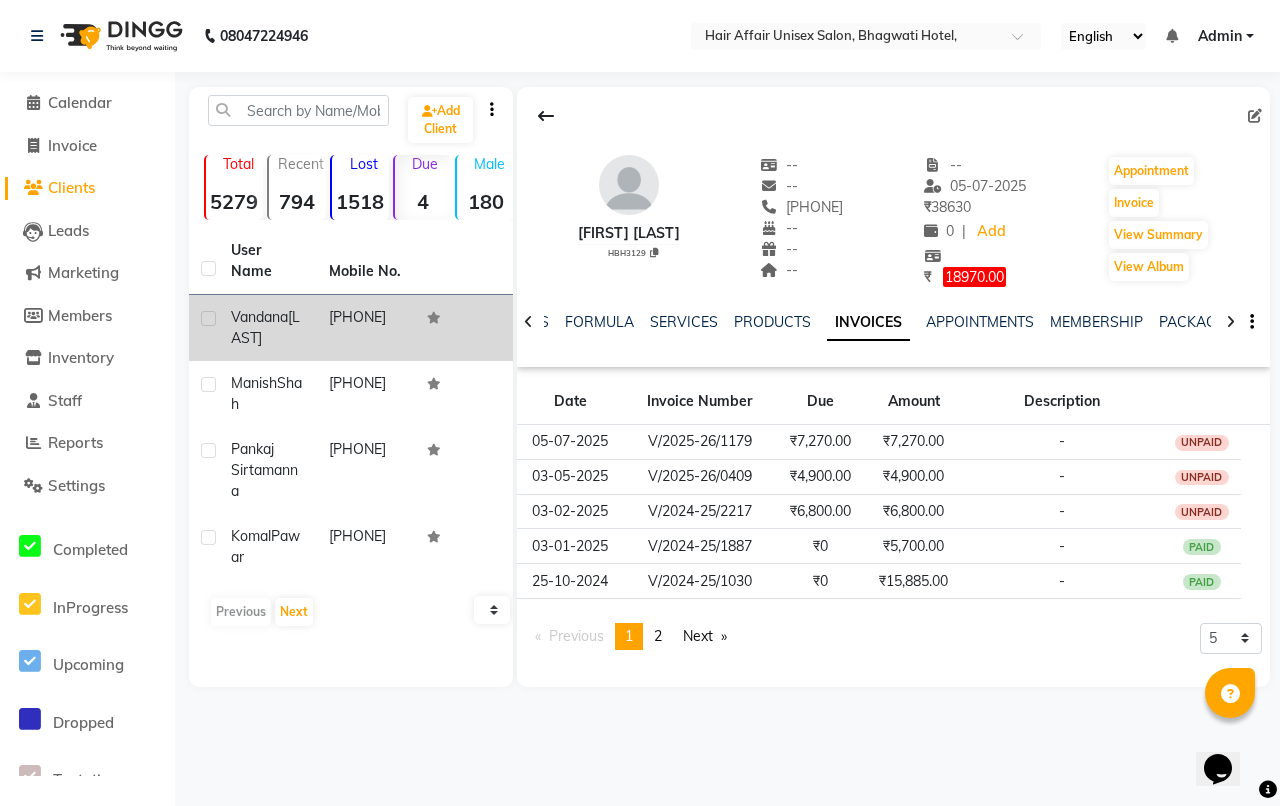 click 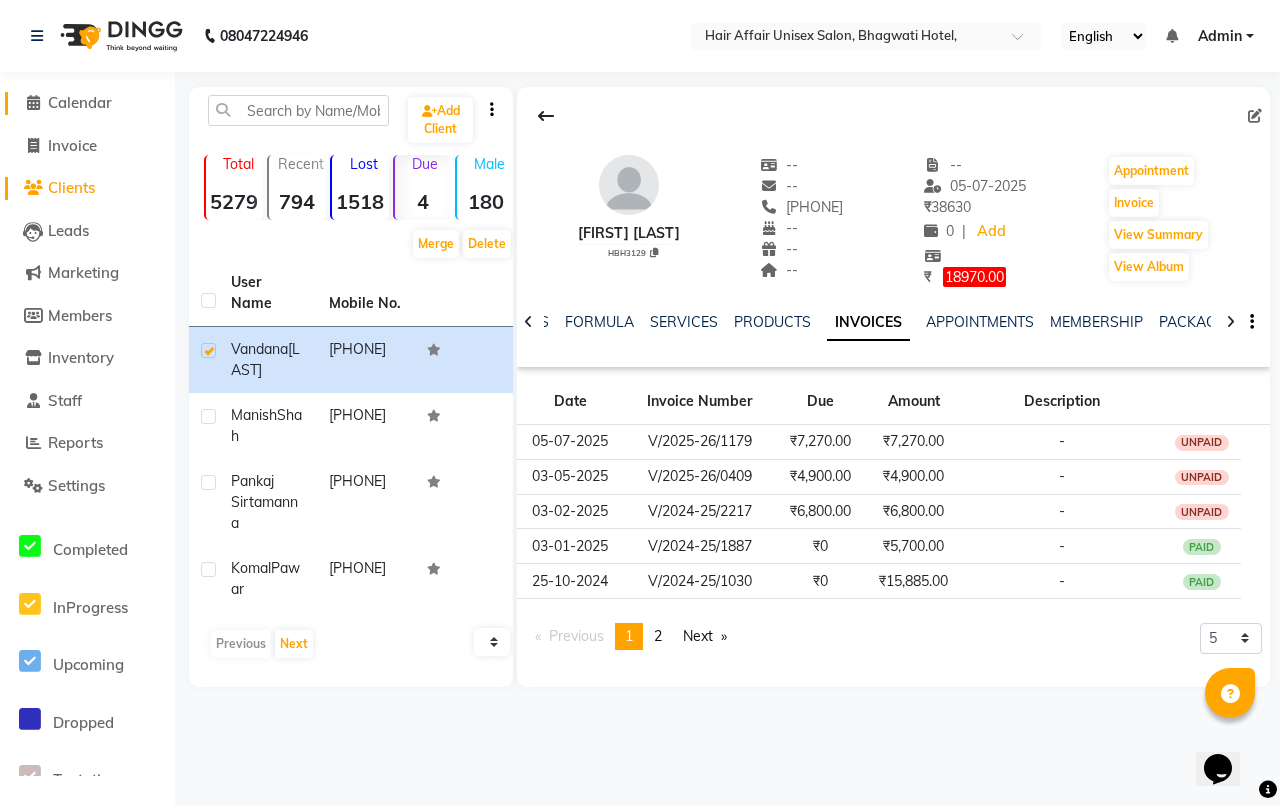 click 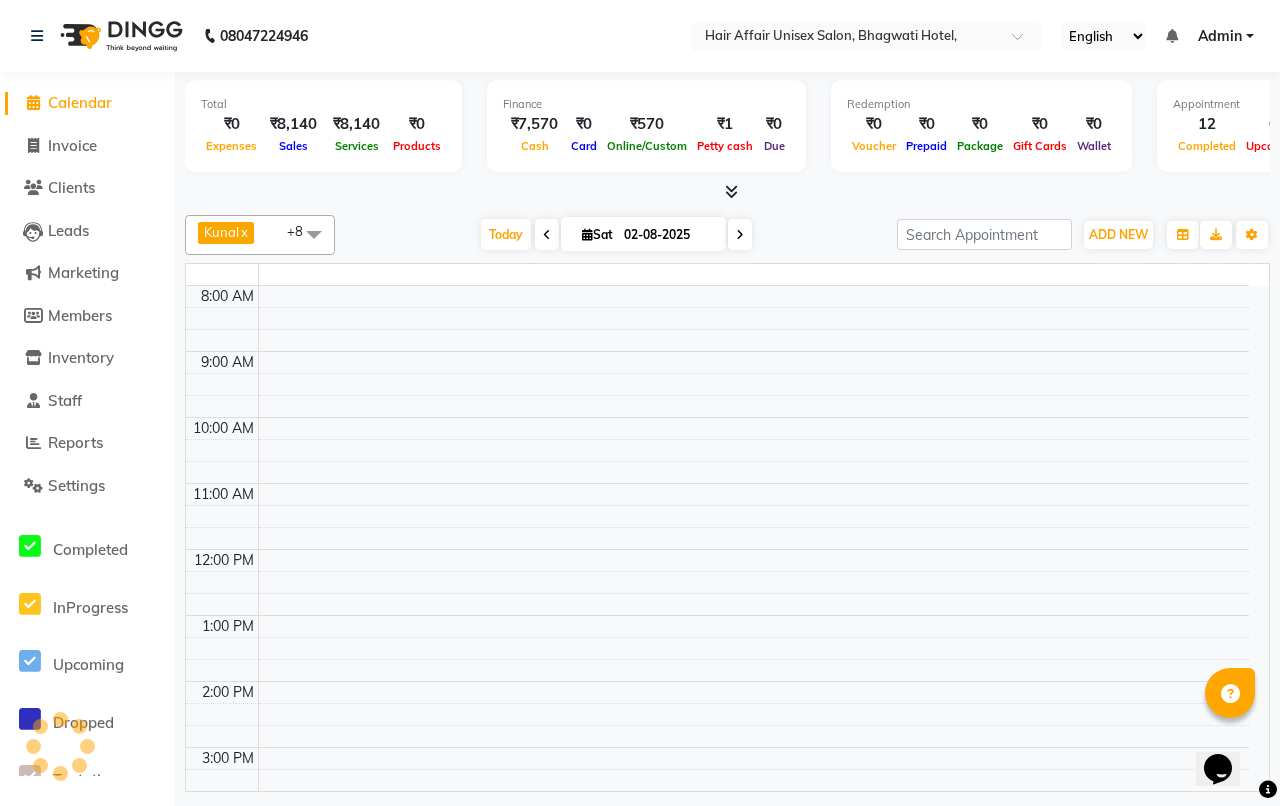 click 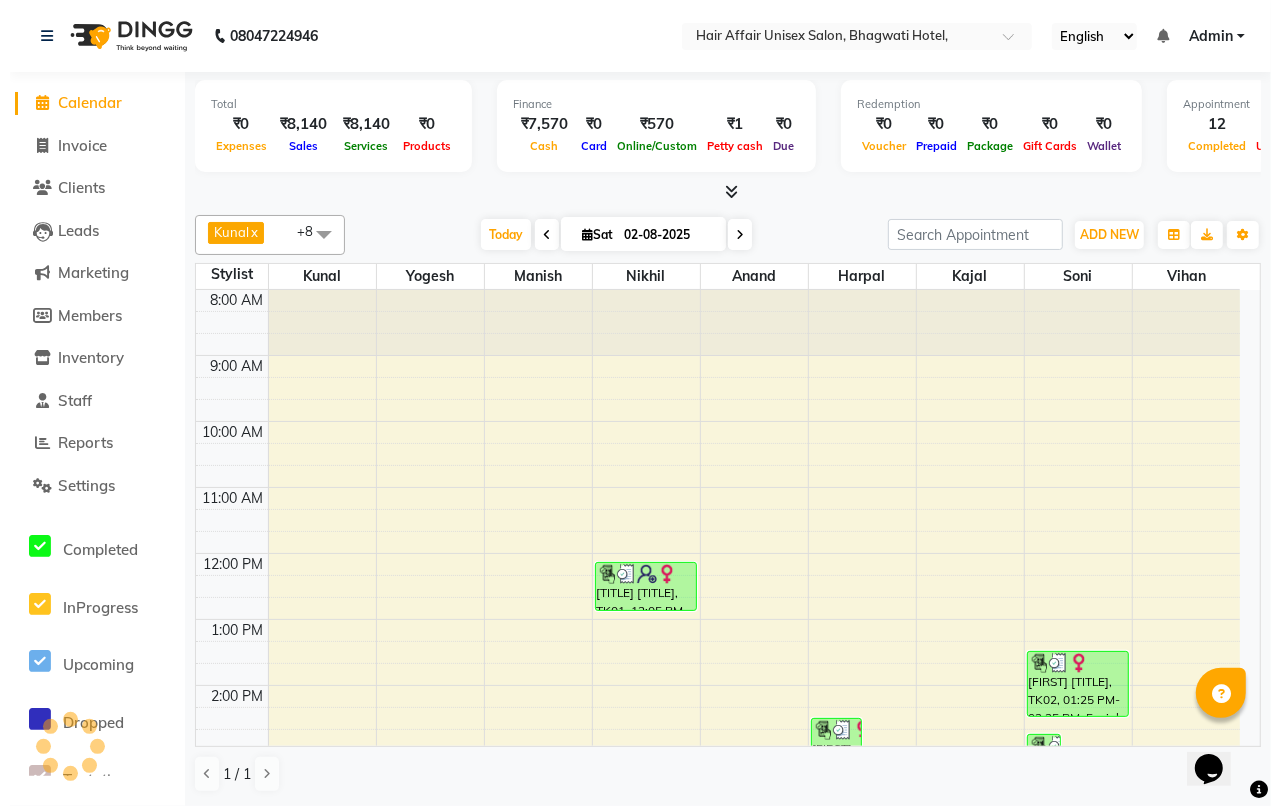 scroll, scrollTop: 0, scrollLeft: 0, axis: both 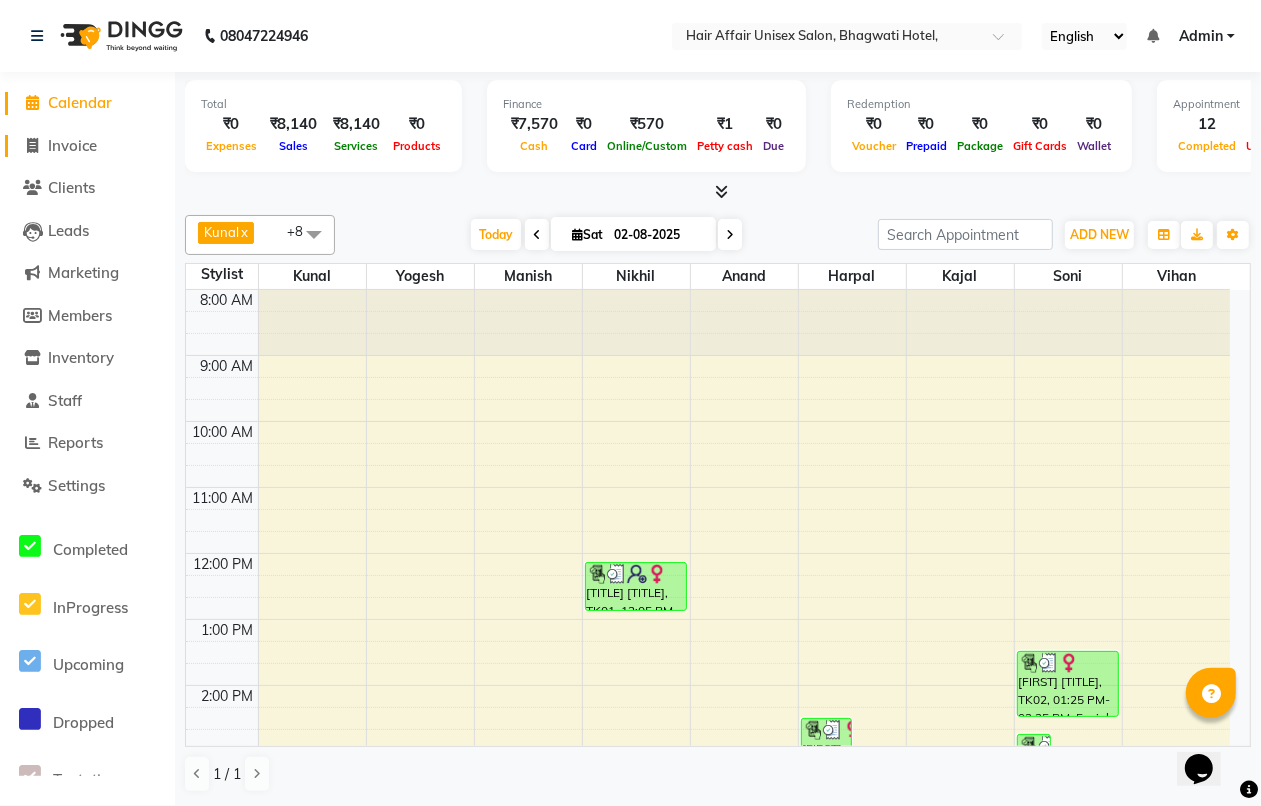 click on "Invoice" 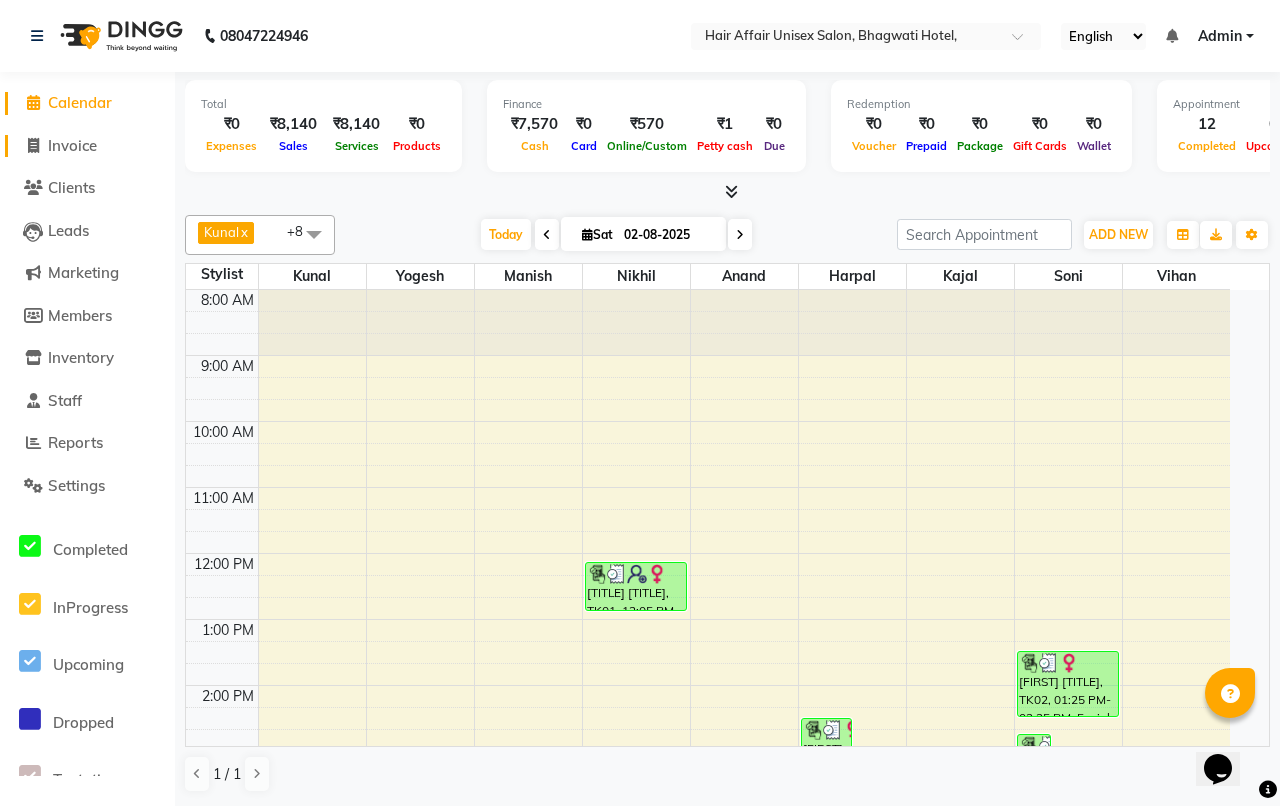 select on "6225" 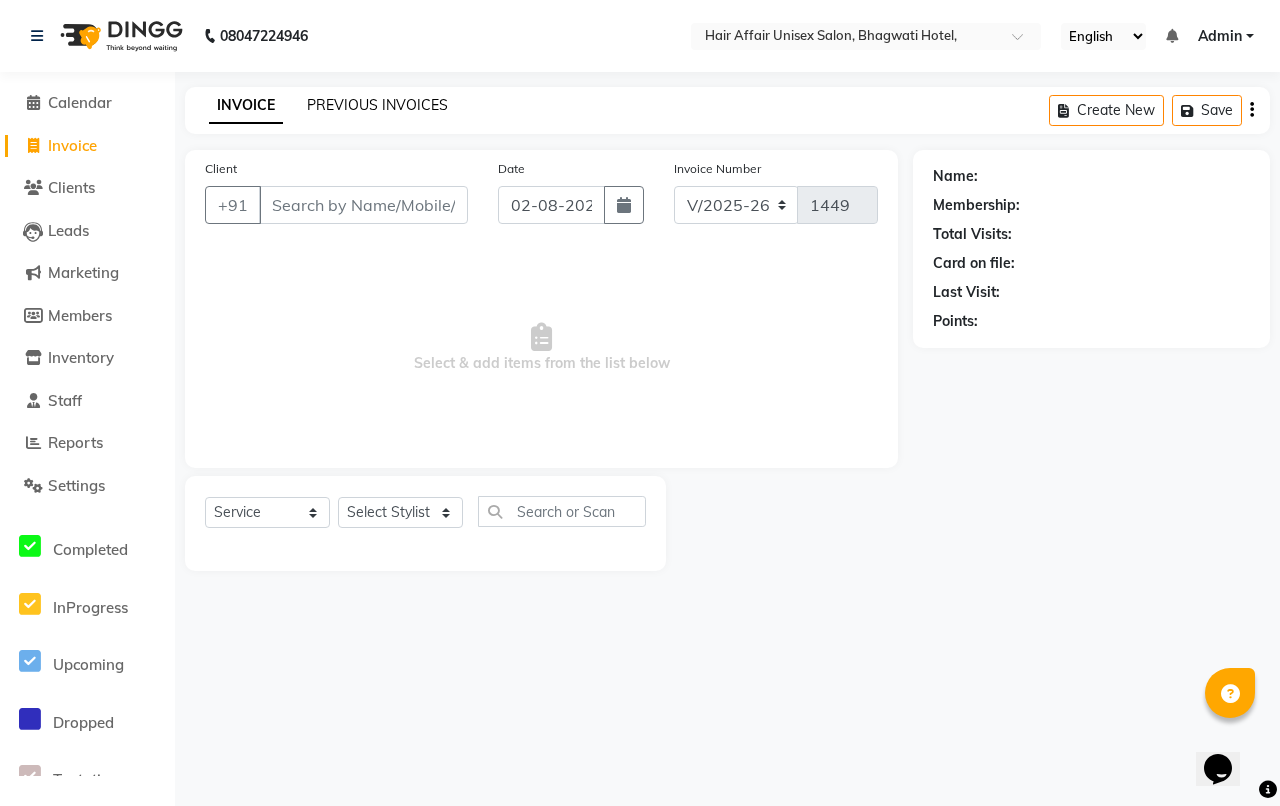 click on "PREVIOUS INVOICES" 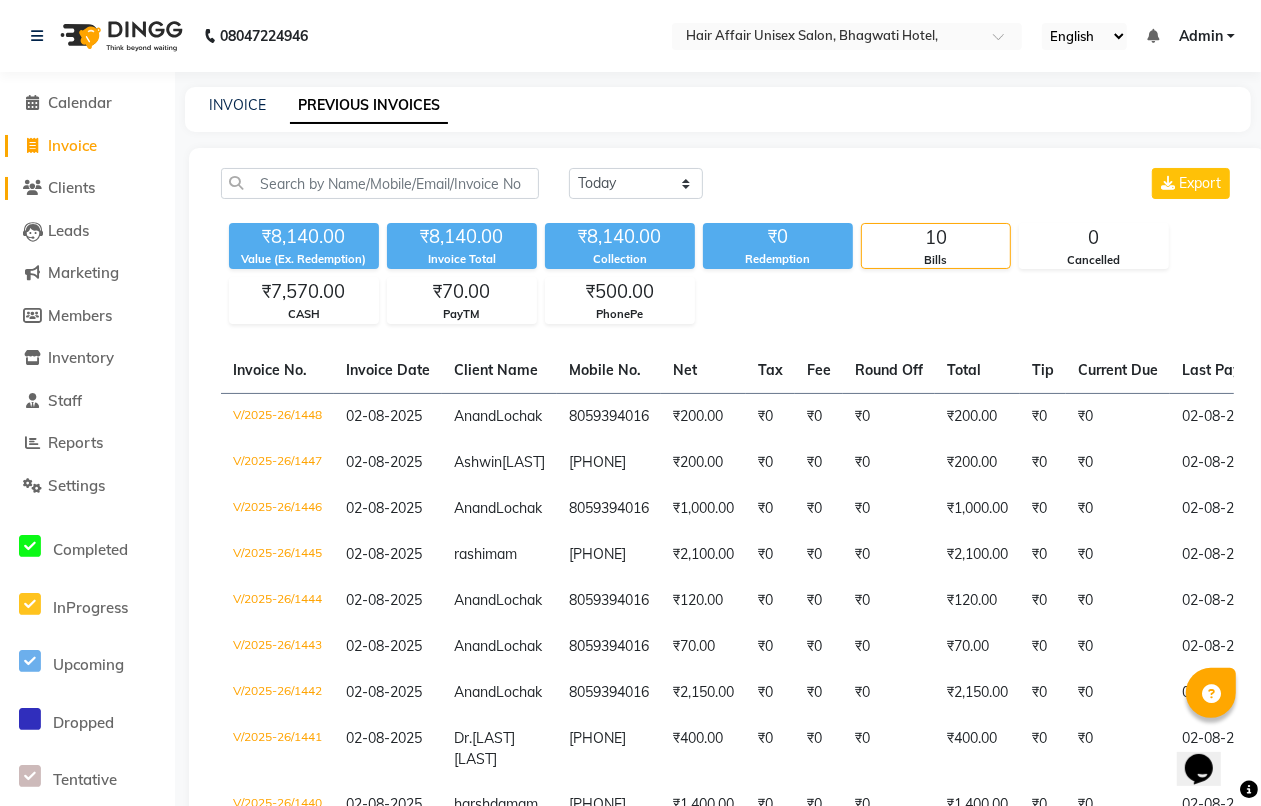 click on "Clients" 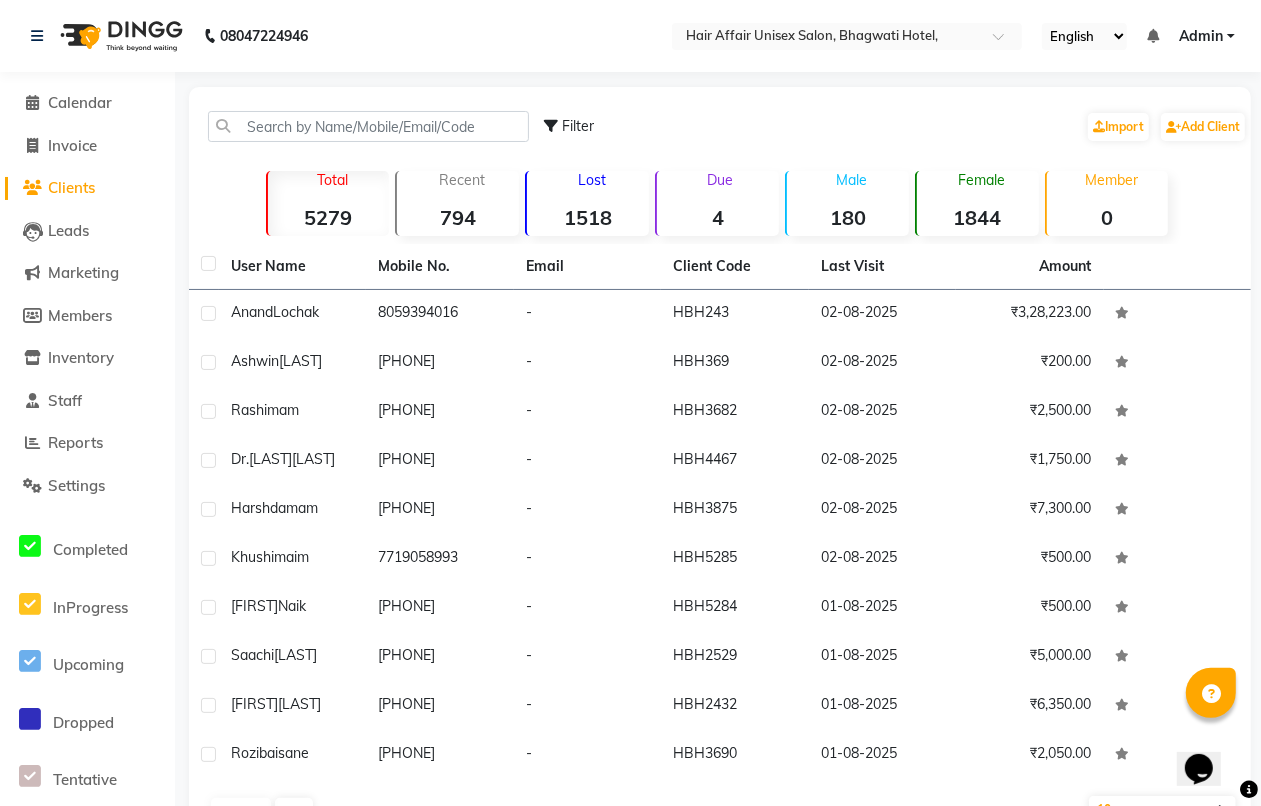 click on "4" 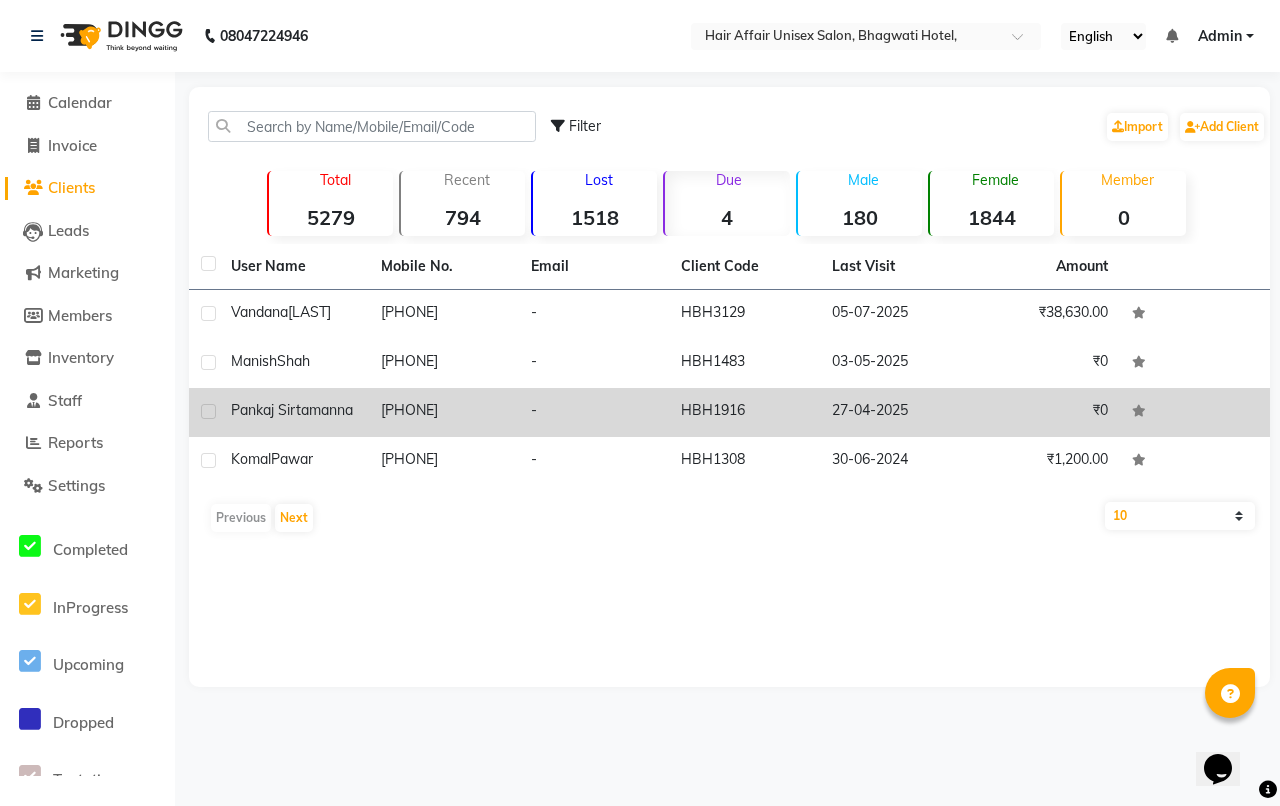 click on "[PHONE]" 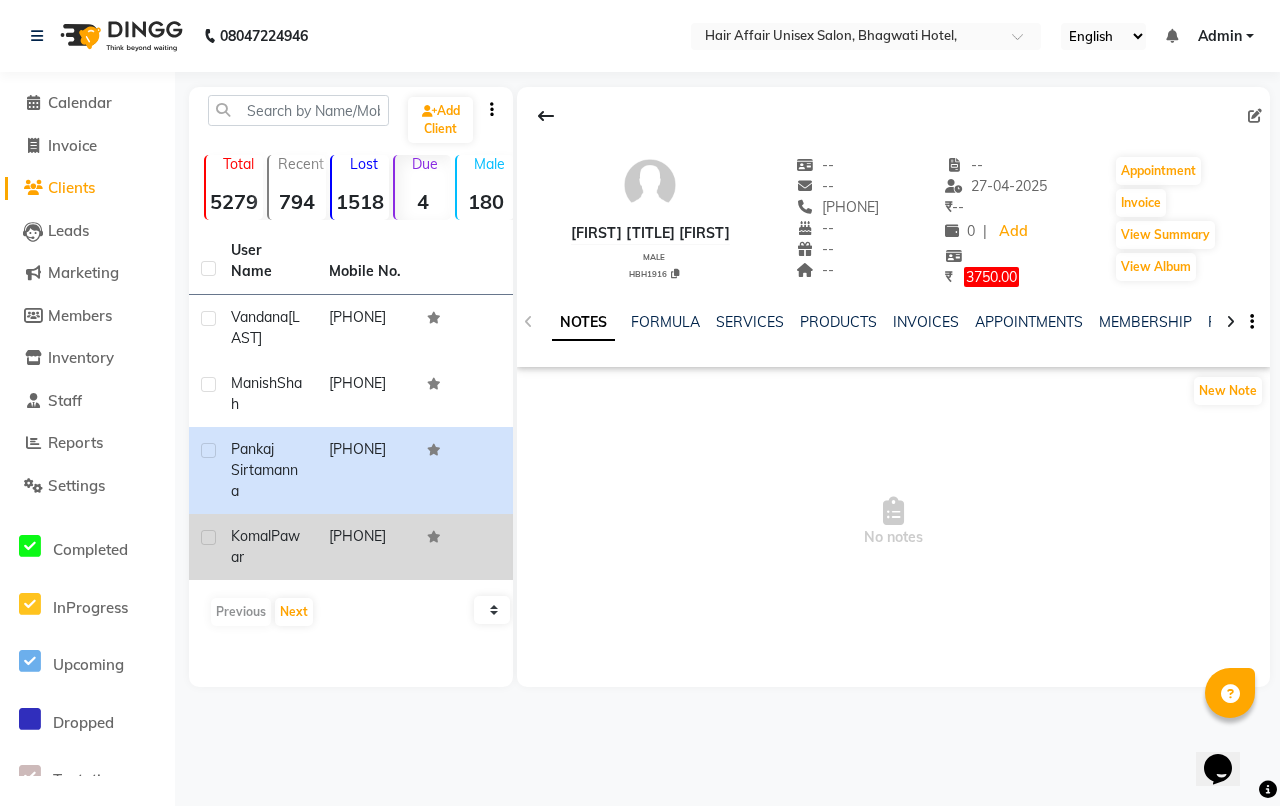 click on "[PHONE]" 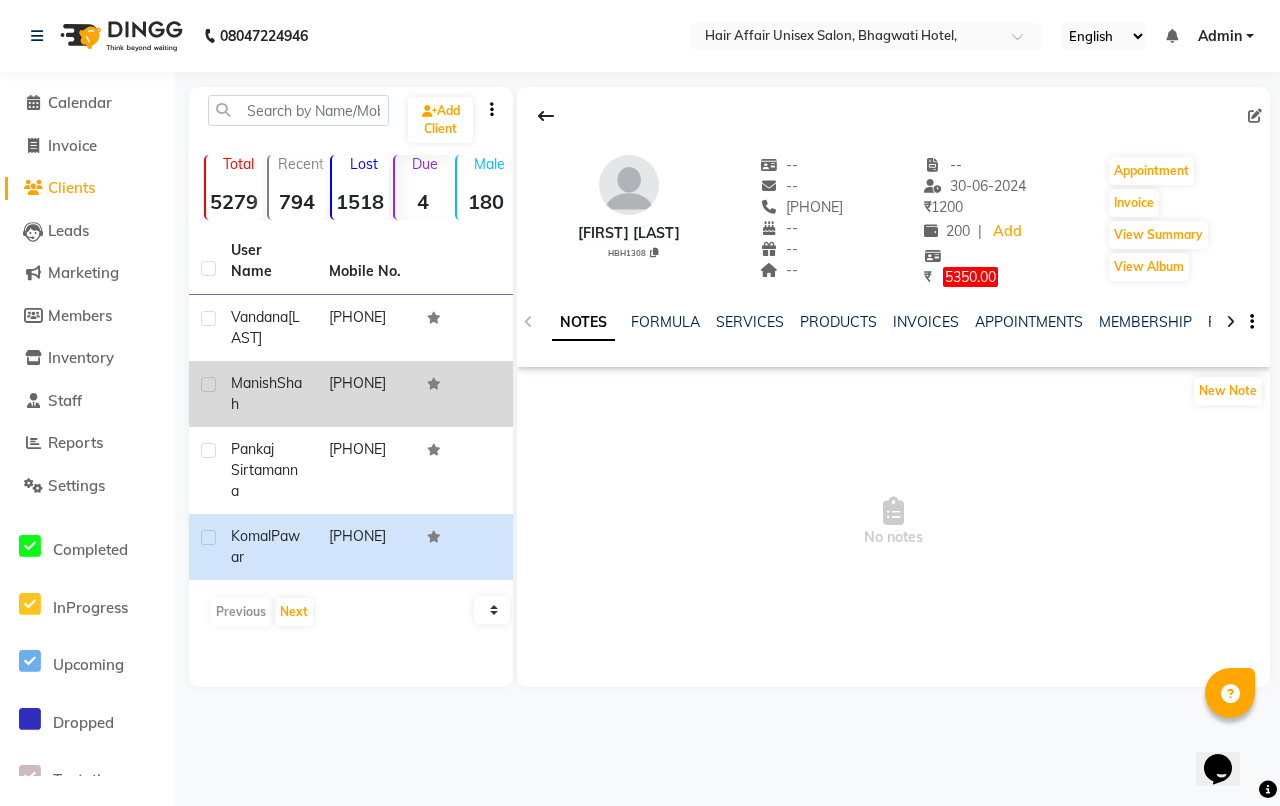 click on "[PHONE]" 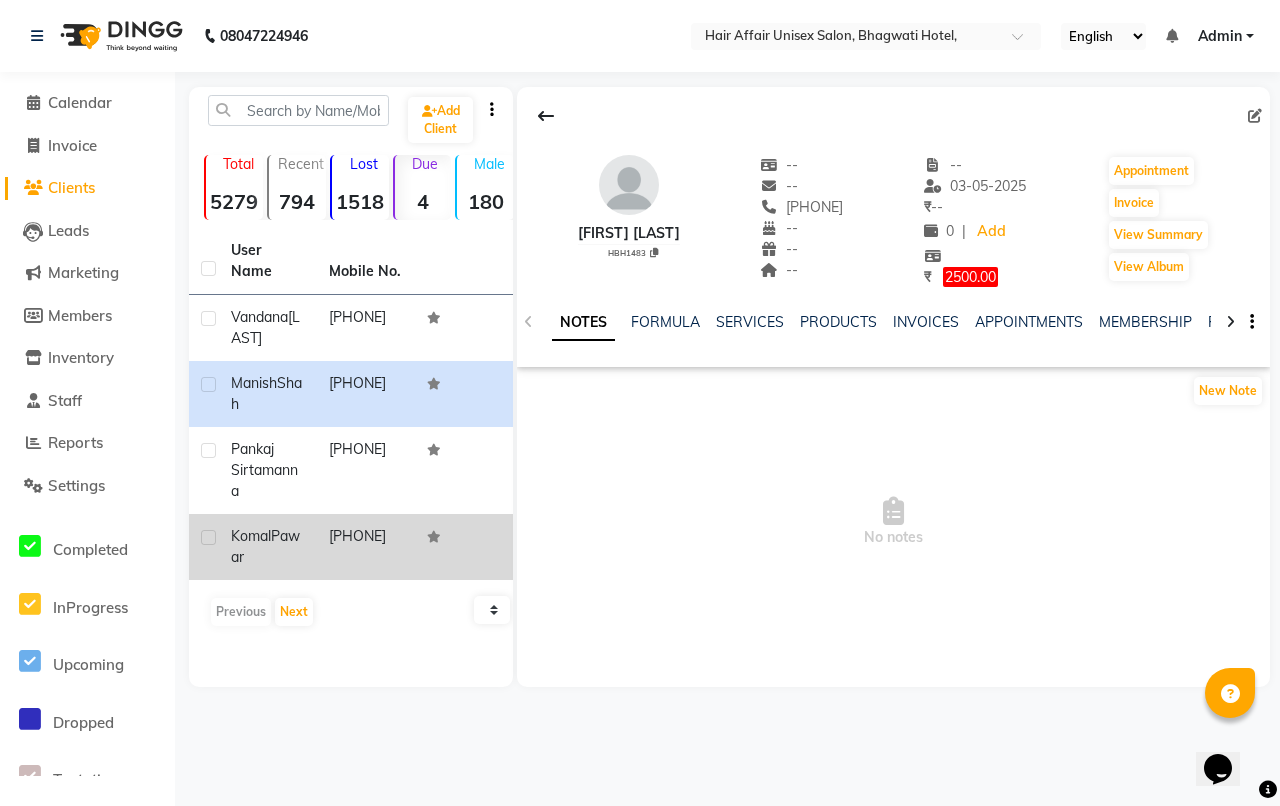 click on "[PHONE]" 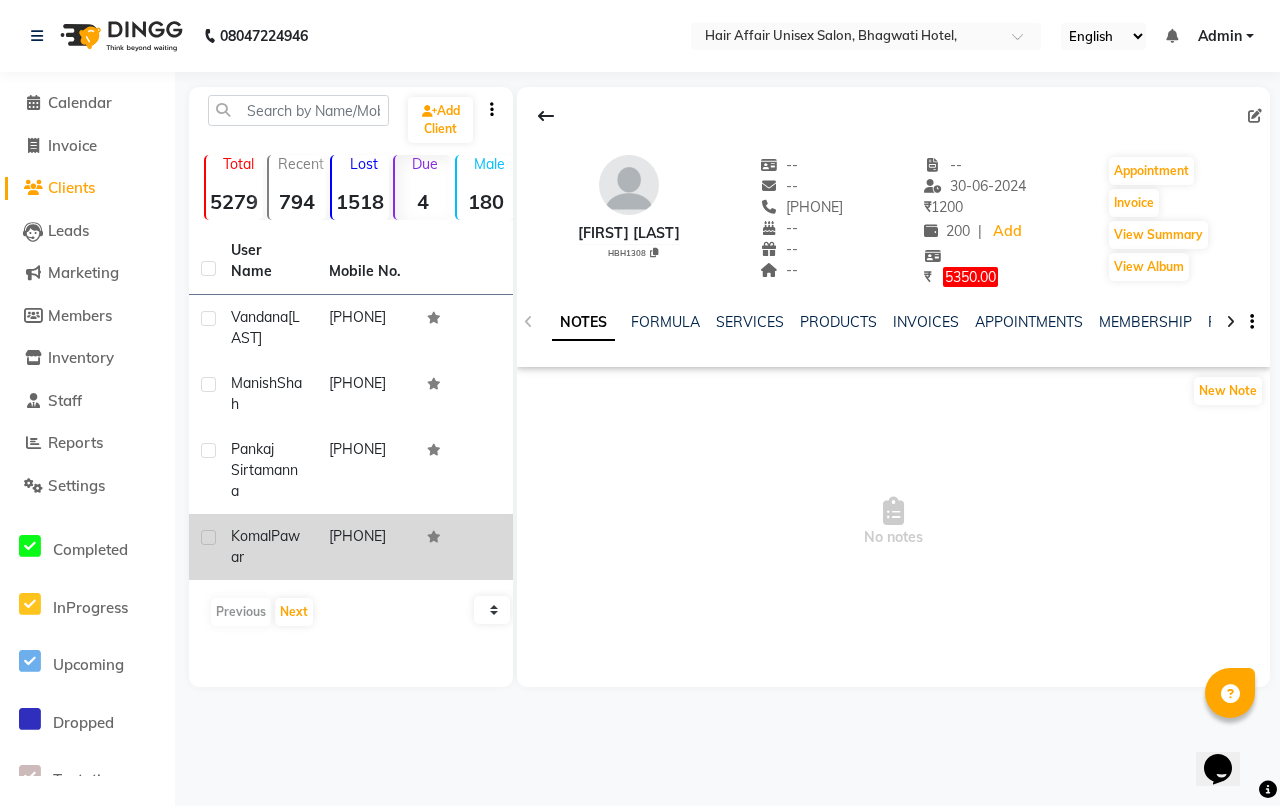click on "[PHONE]" 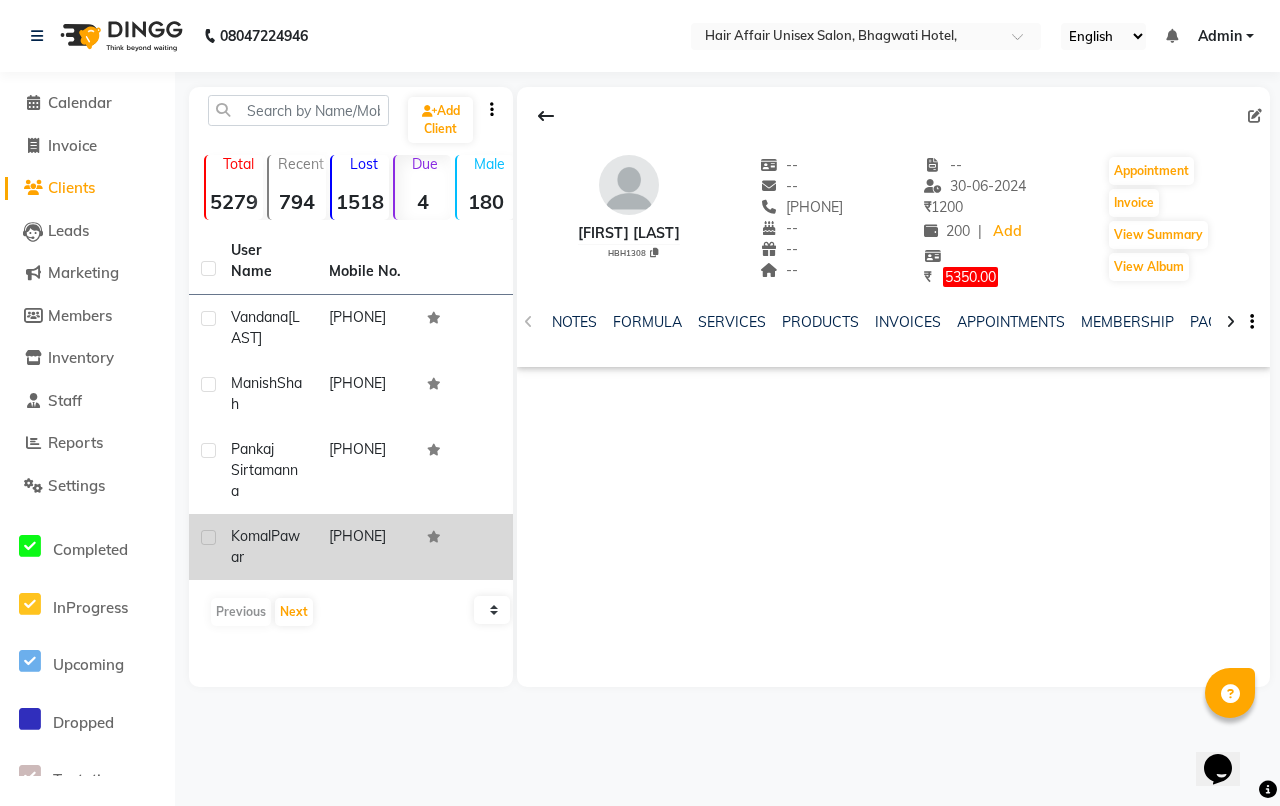 click on "[PHONE]" 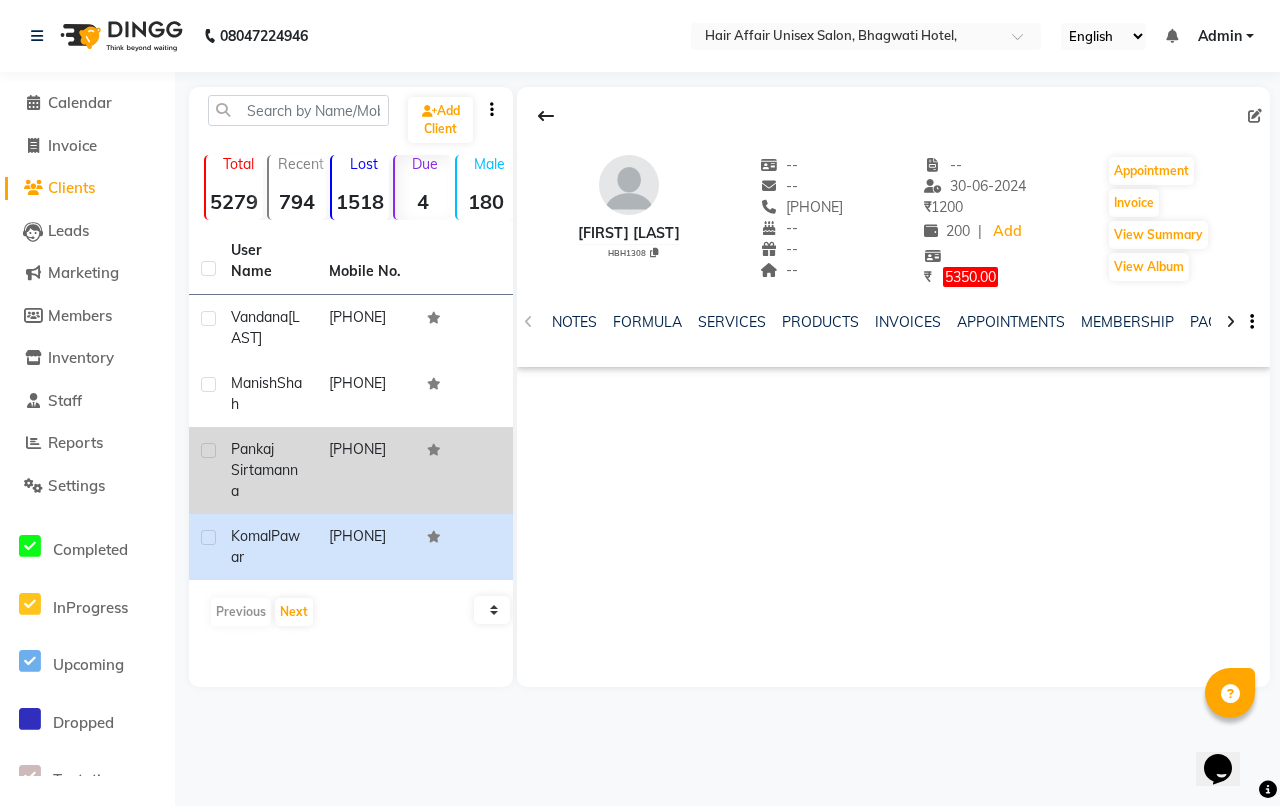 click on "[PHONE]" 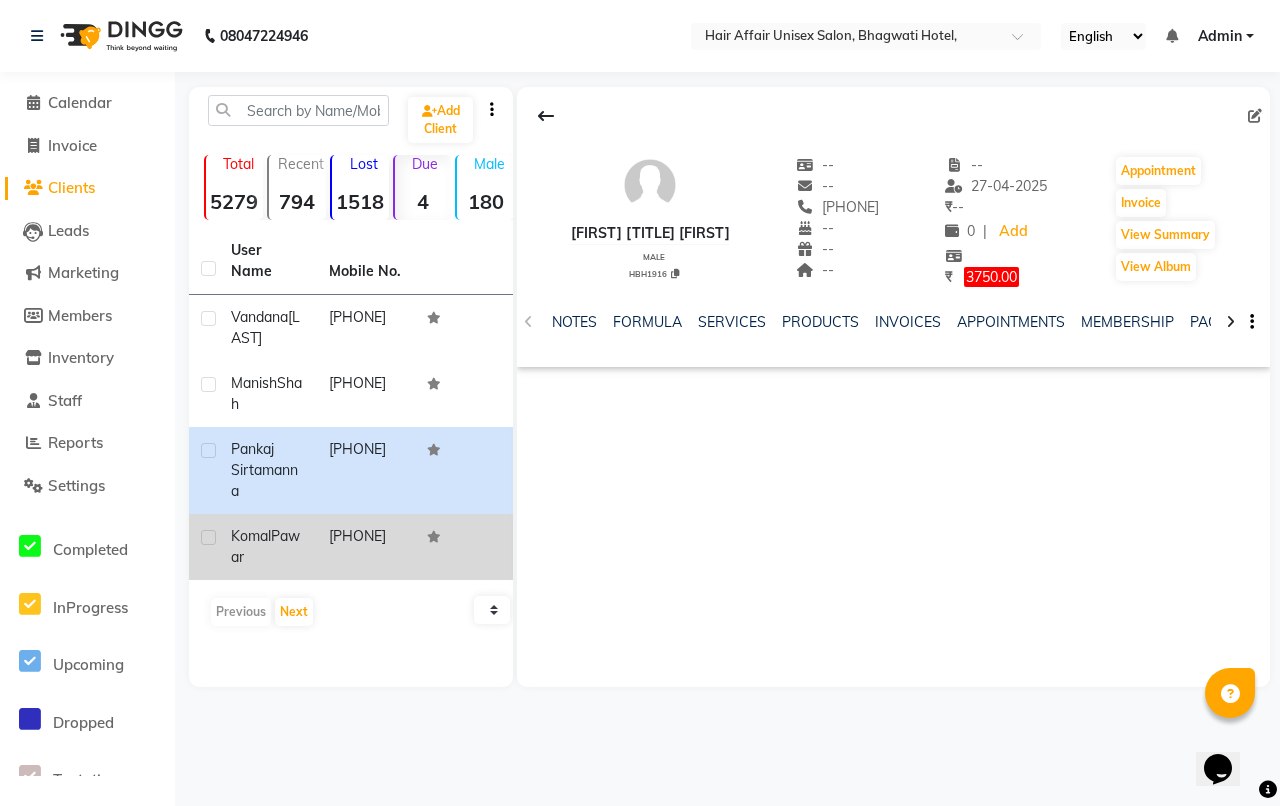 drag, startPoint x: 362, startPoint y: 492, endPoint x: 340, endPoint y: 493, distance: 22.022715 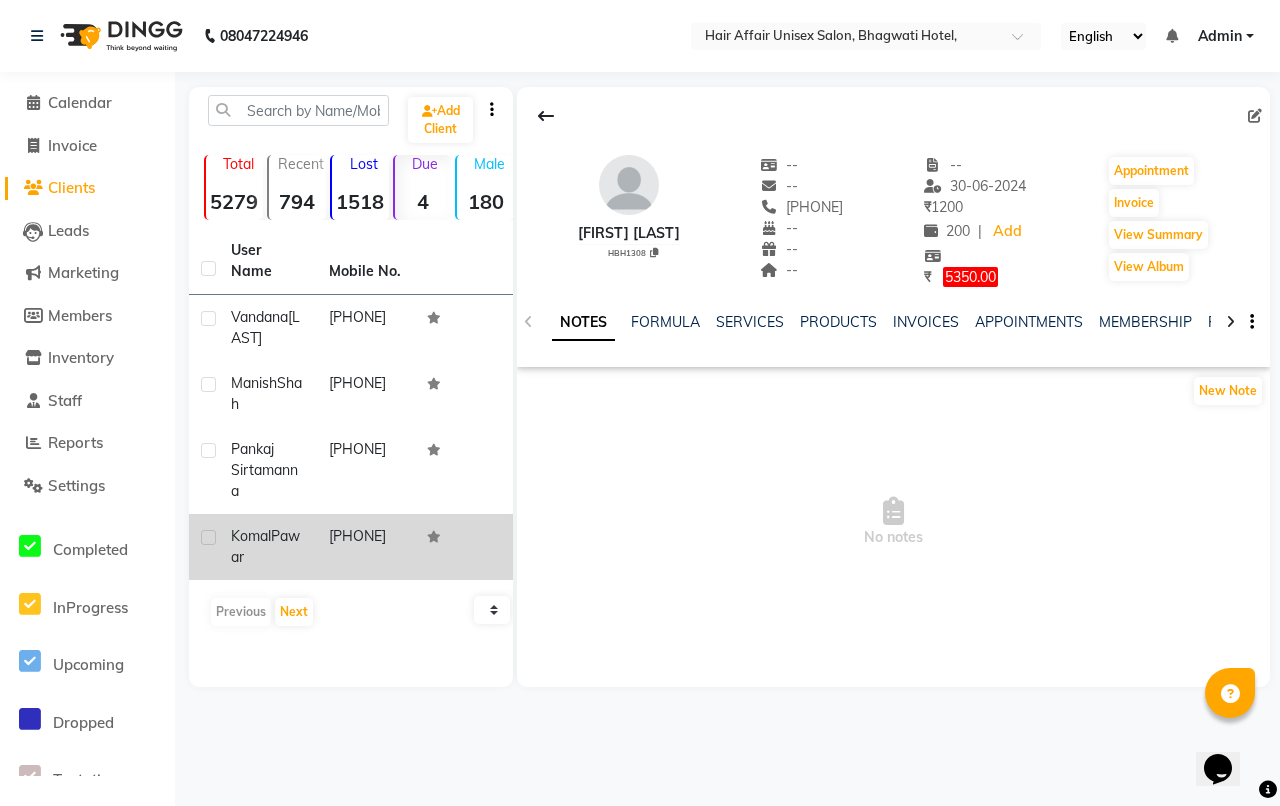 click on "[PHONE]" 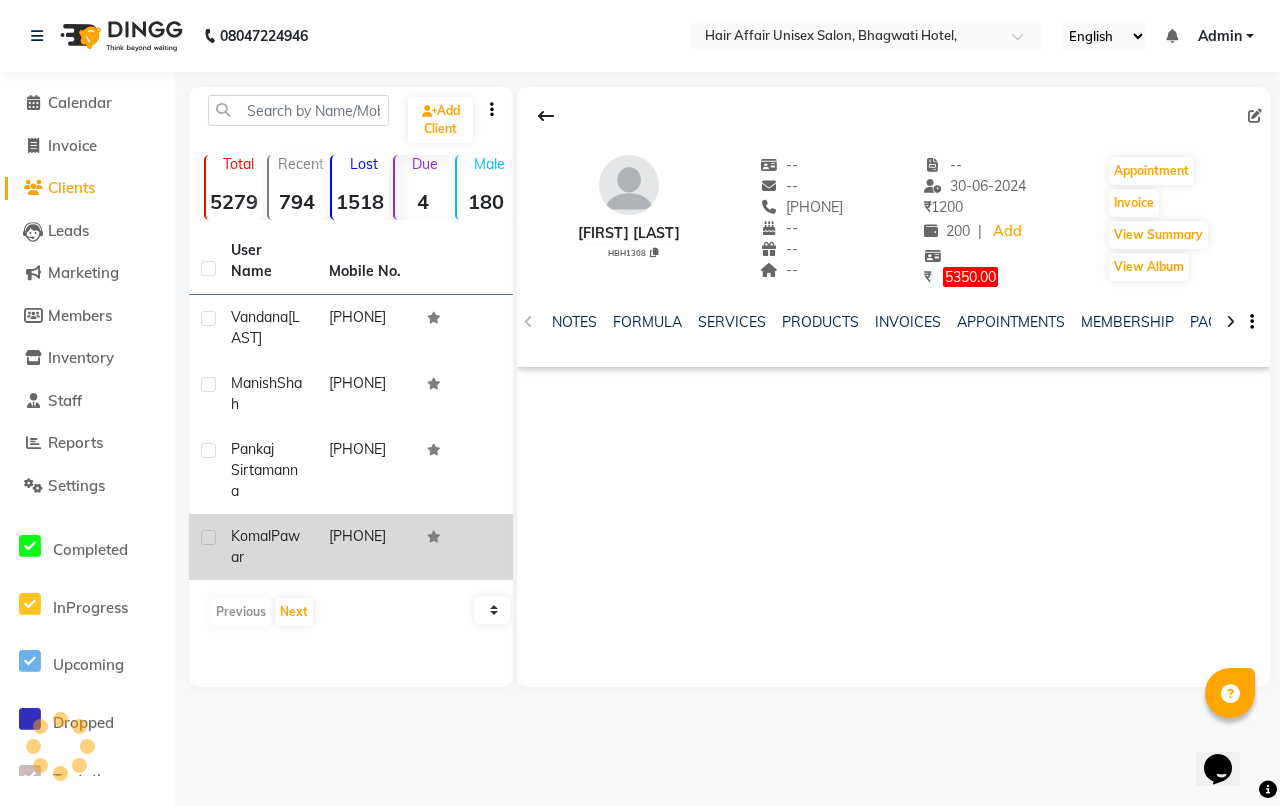 click on "[PHONE]" 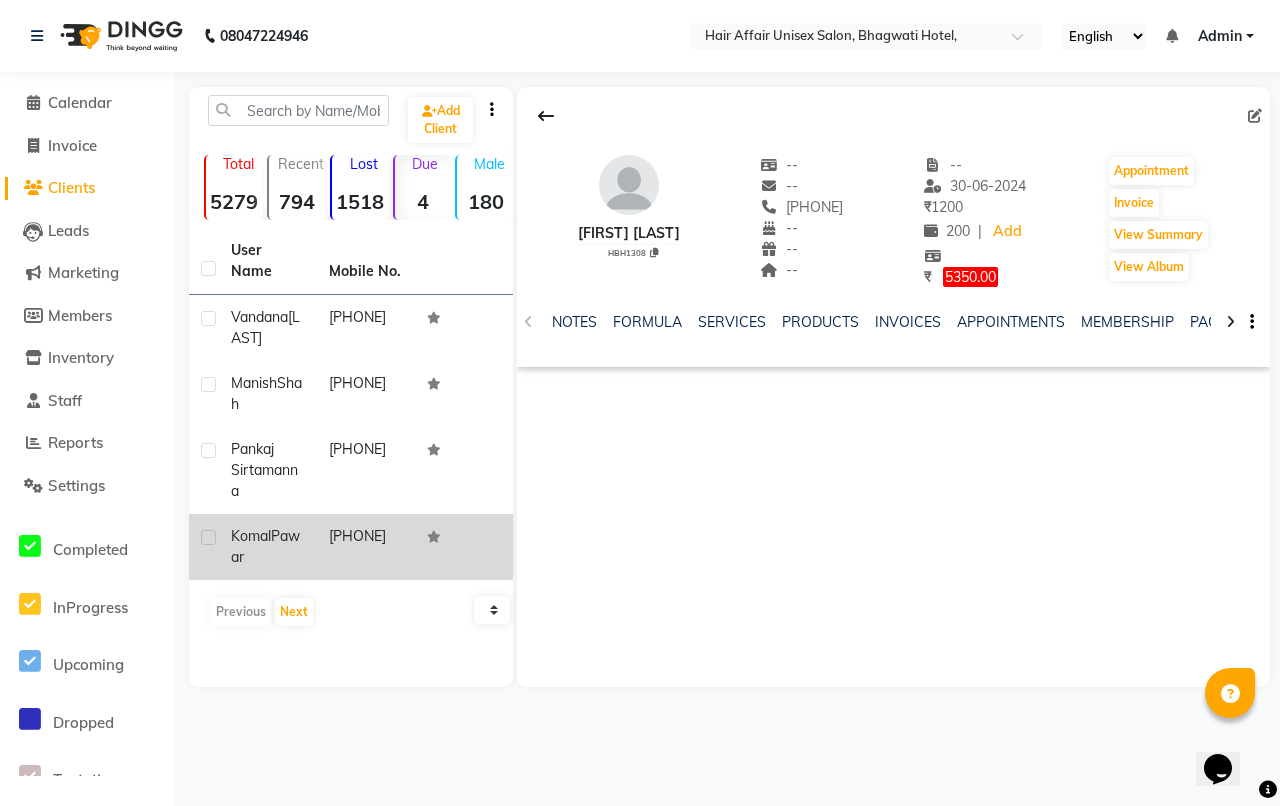 click on "[PHONE]" 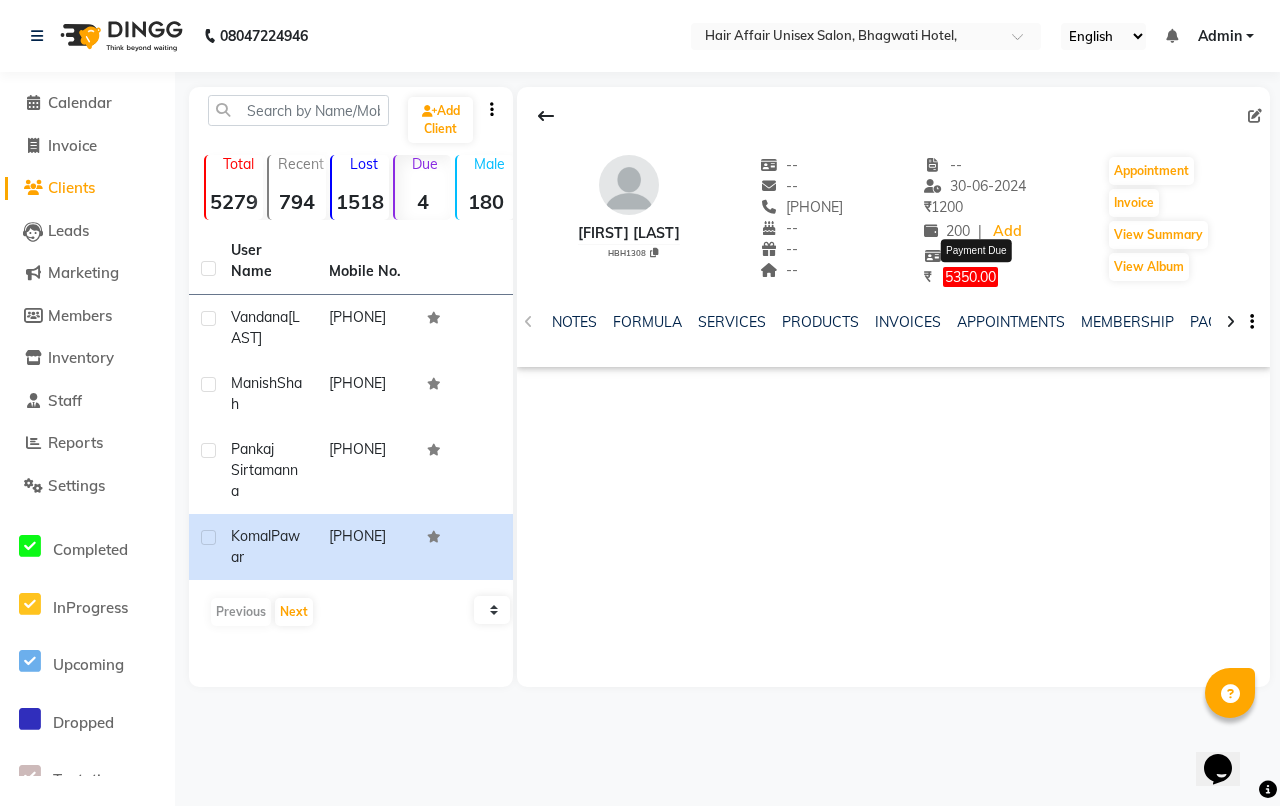 click on "5350.00" 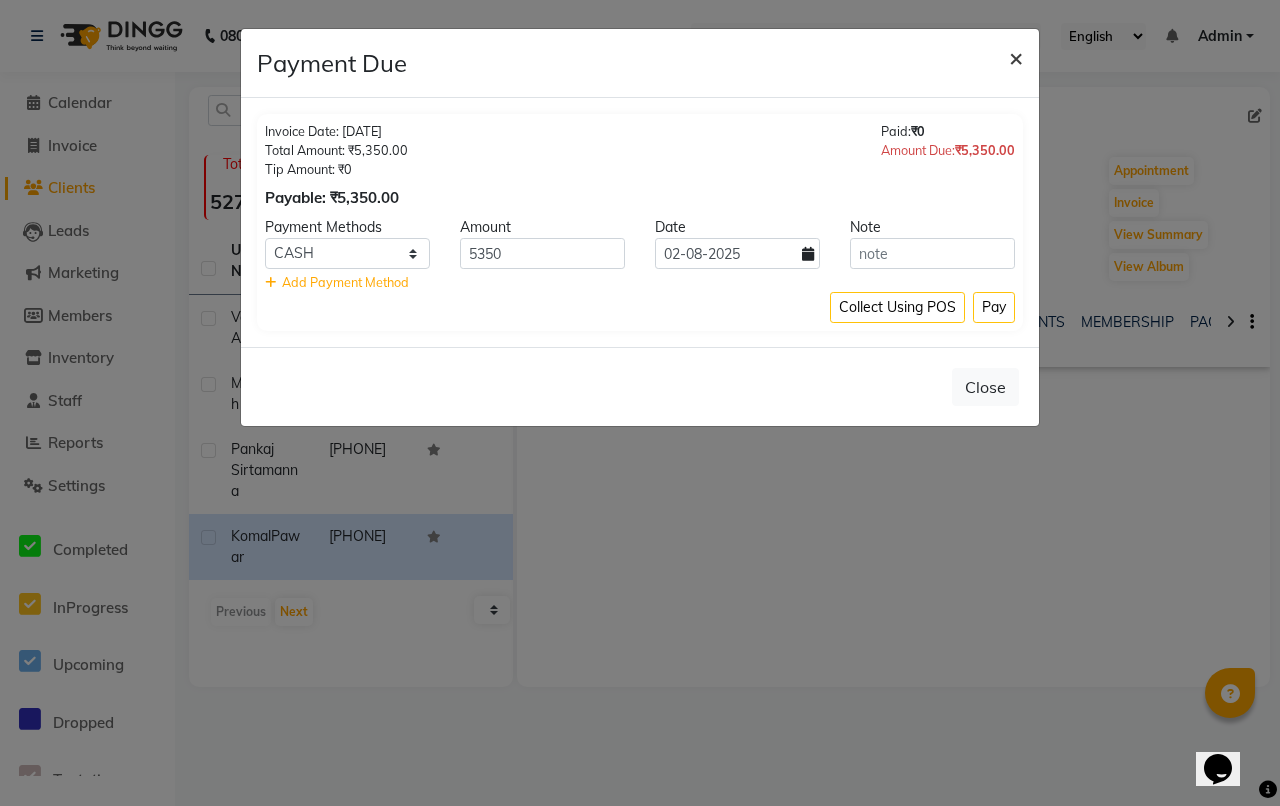 click on "×" 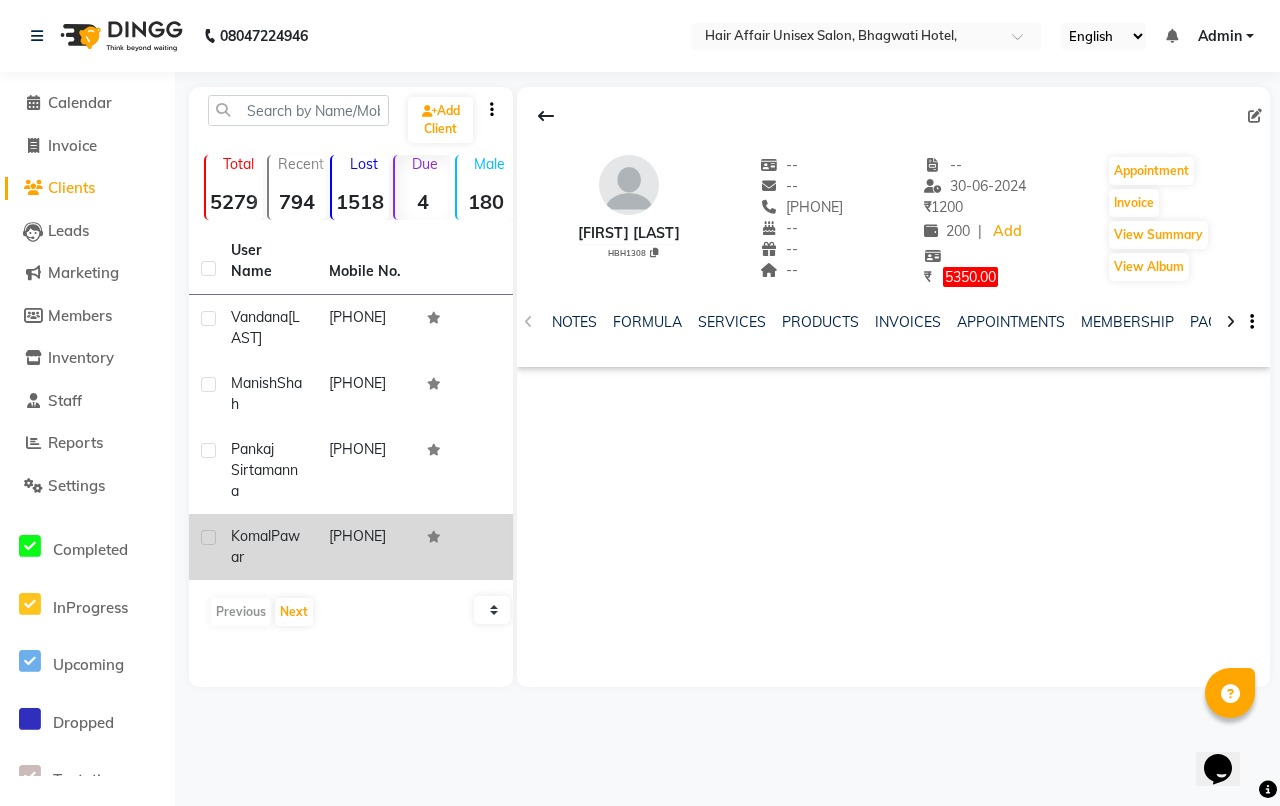 click on "[PHONE]" 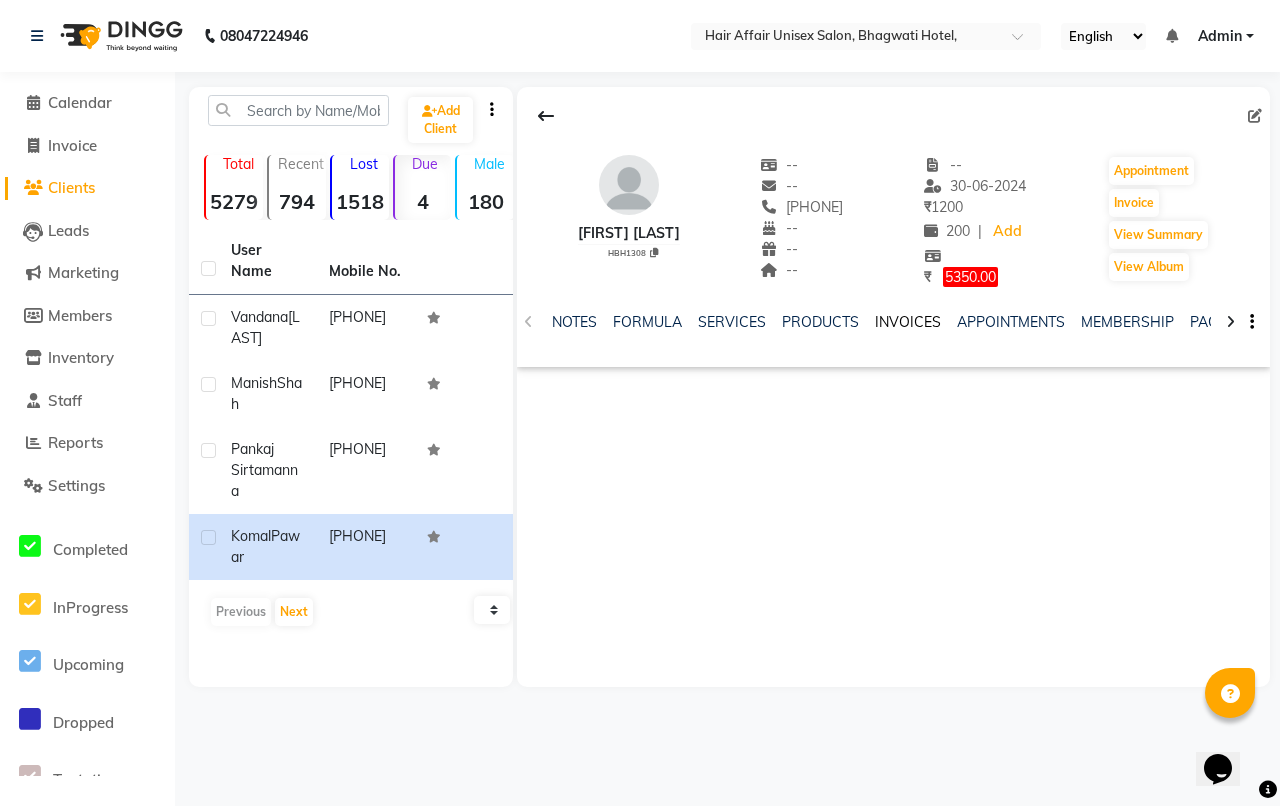 click on "INVOICES" 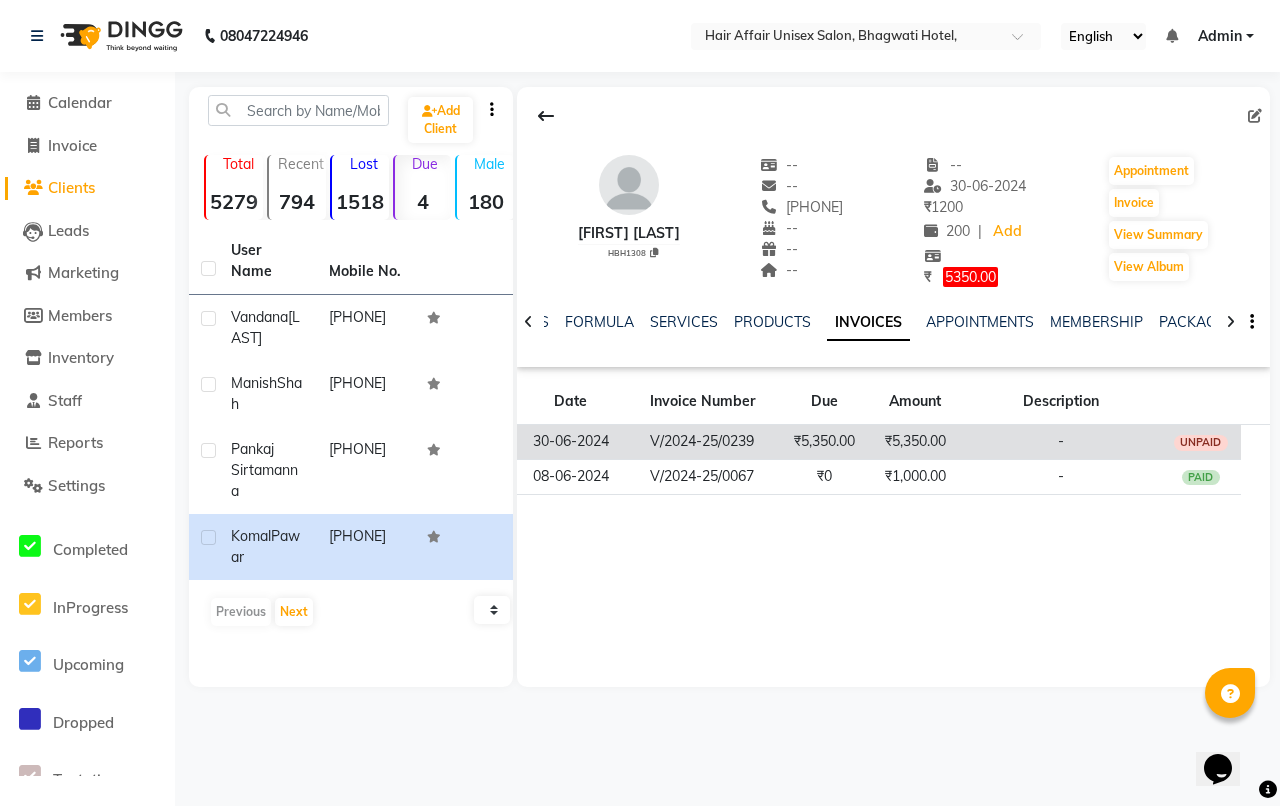 click on "₹5,350.00" 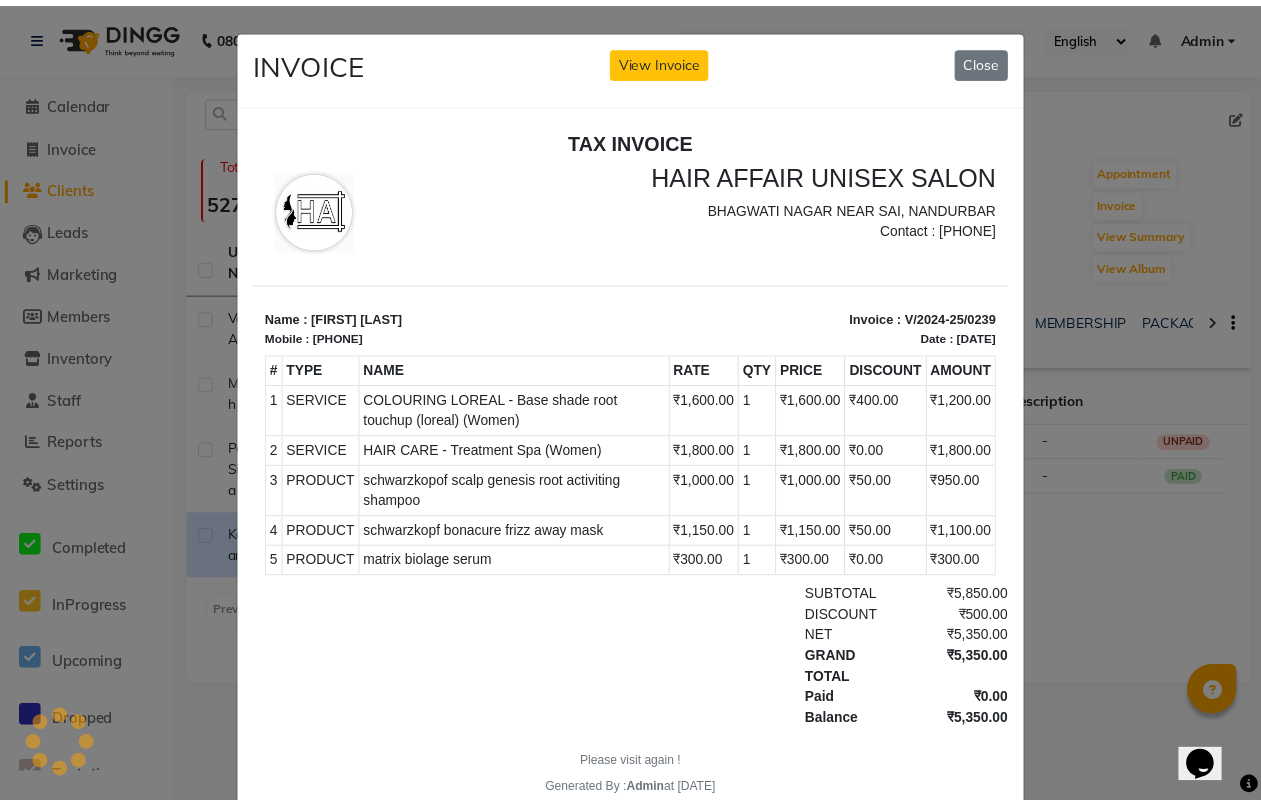 scroll, scrollTop: 0, scrollLeft: 0, axis: both 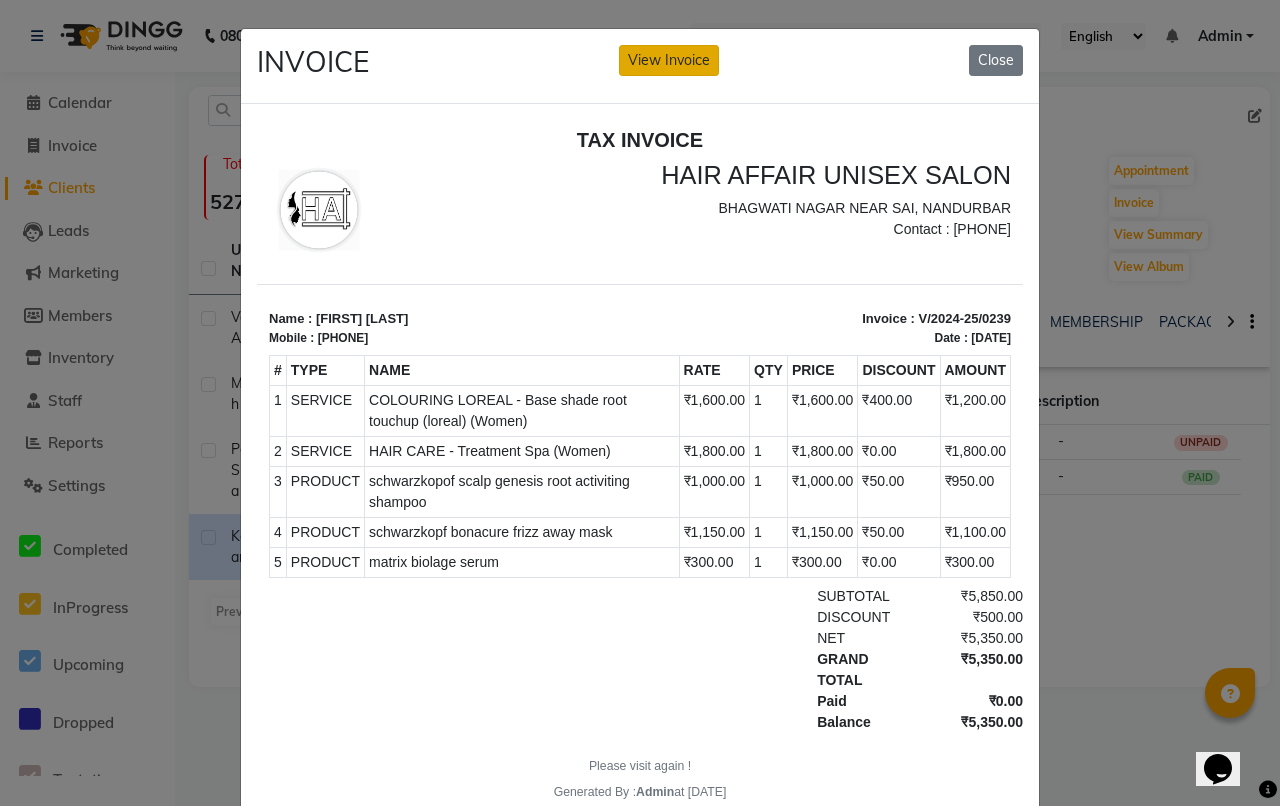 click on "View Invoice" 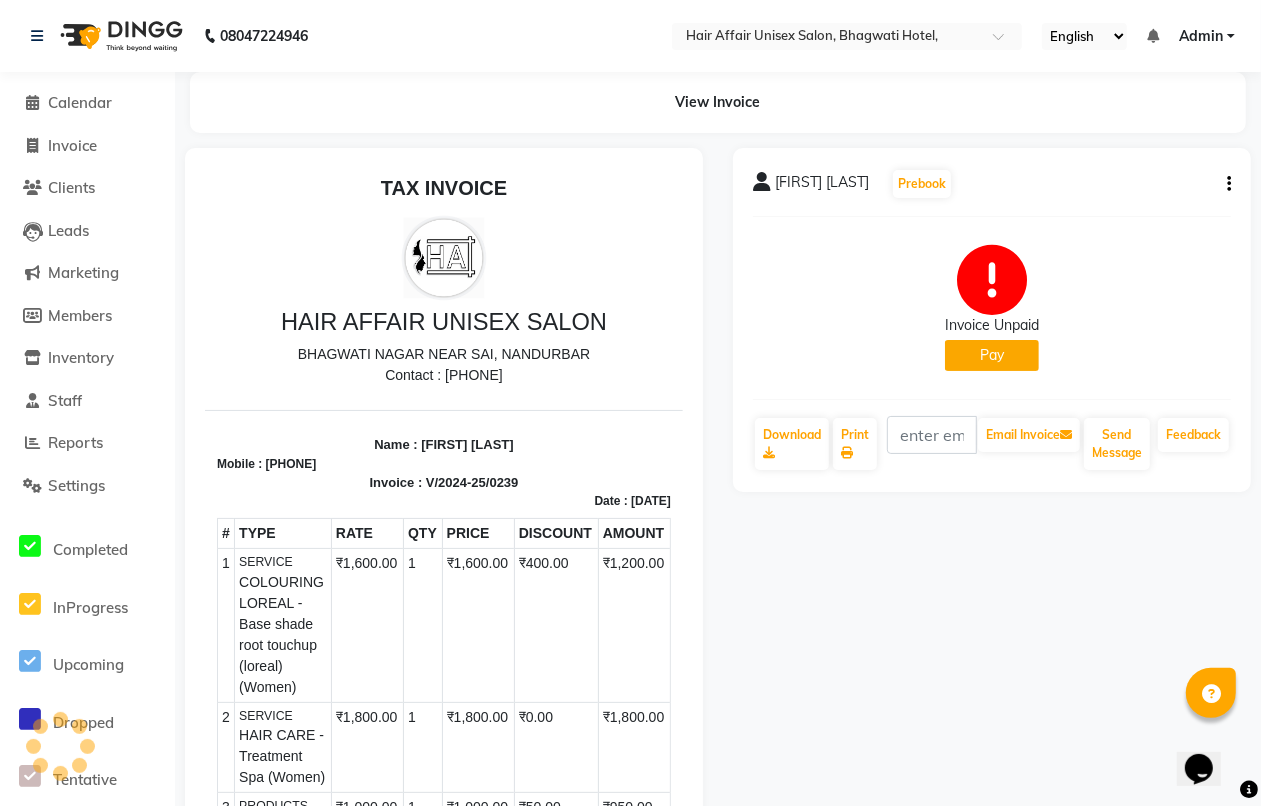 scroll, scrollTop: 0, scrollLeft: 0, axis: both 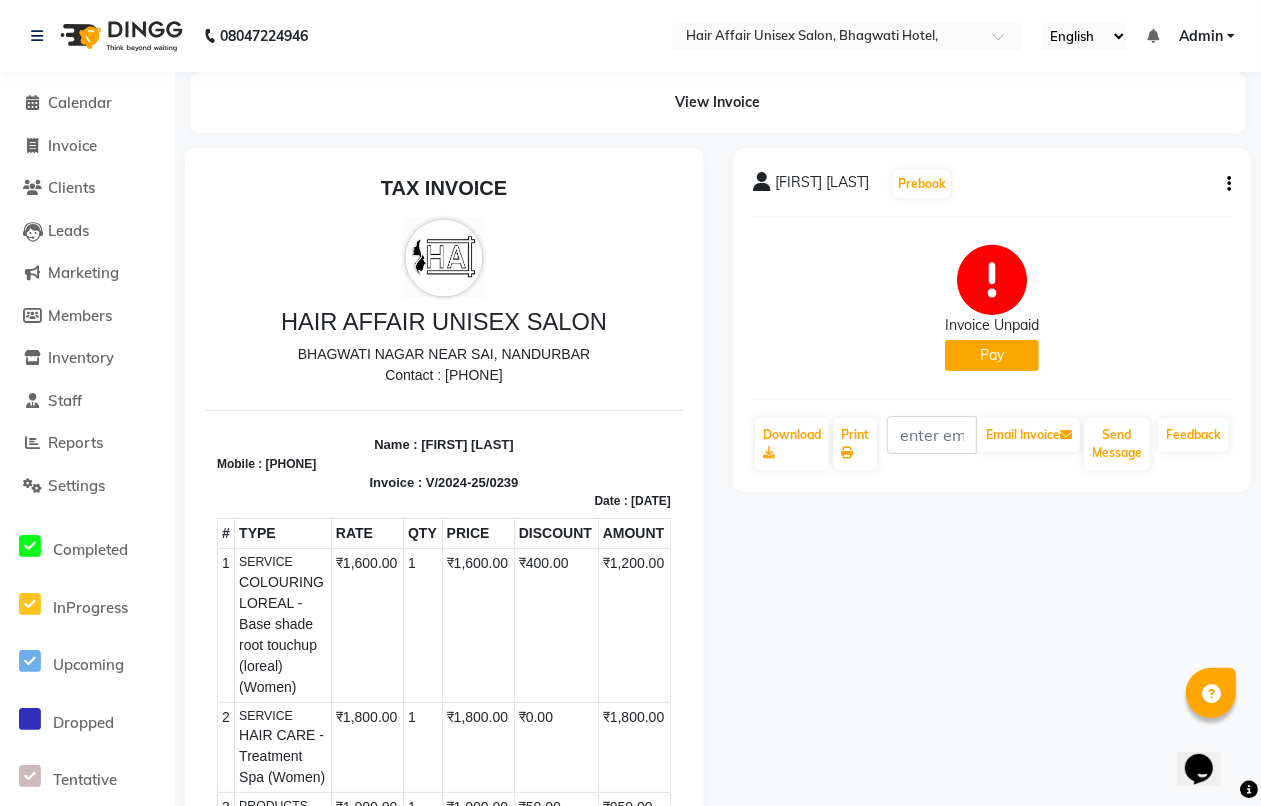 click 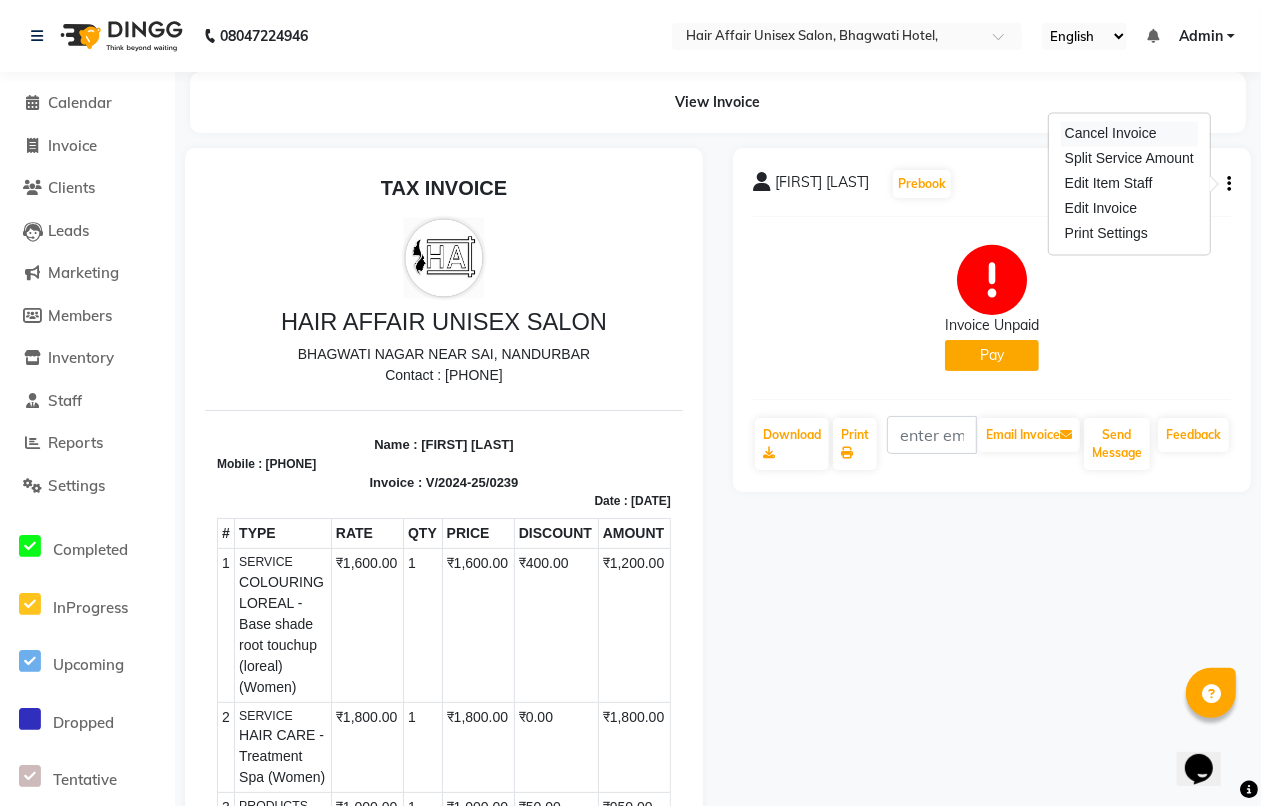 click on "Cancel Invoice" at bounding box center (1129, 134) 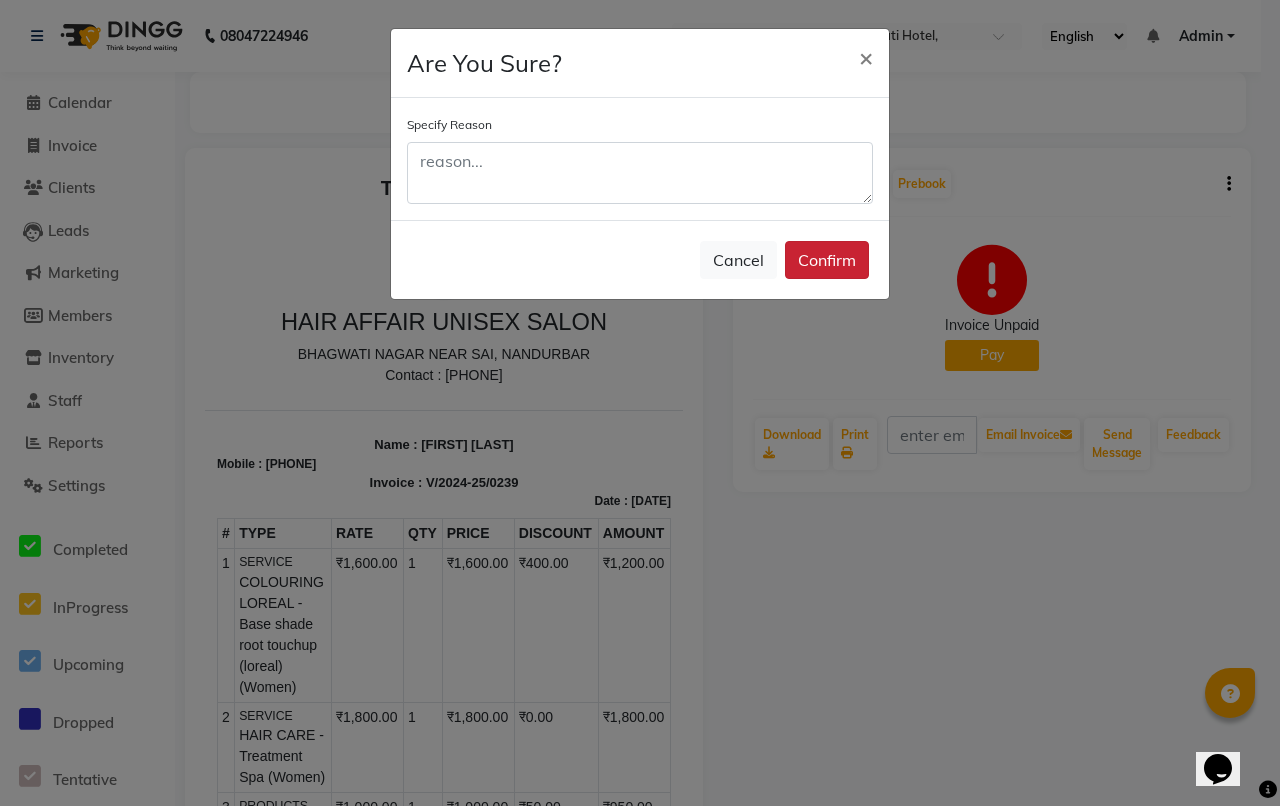 click on "Confirm" 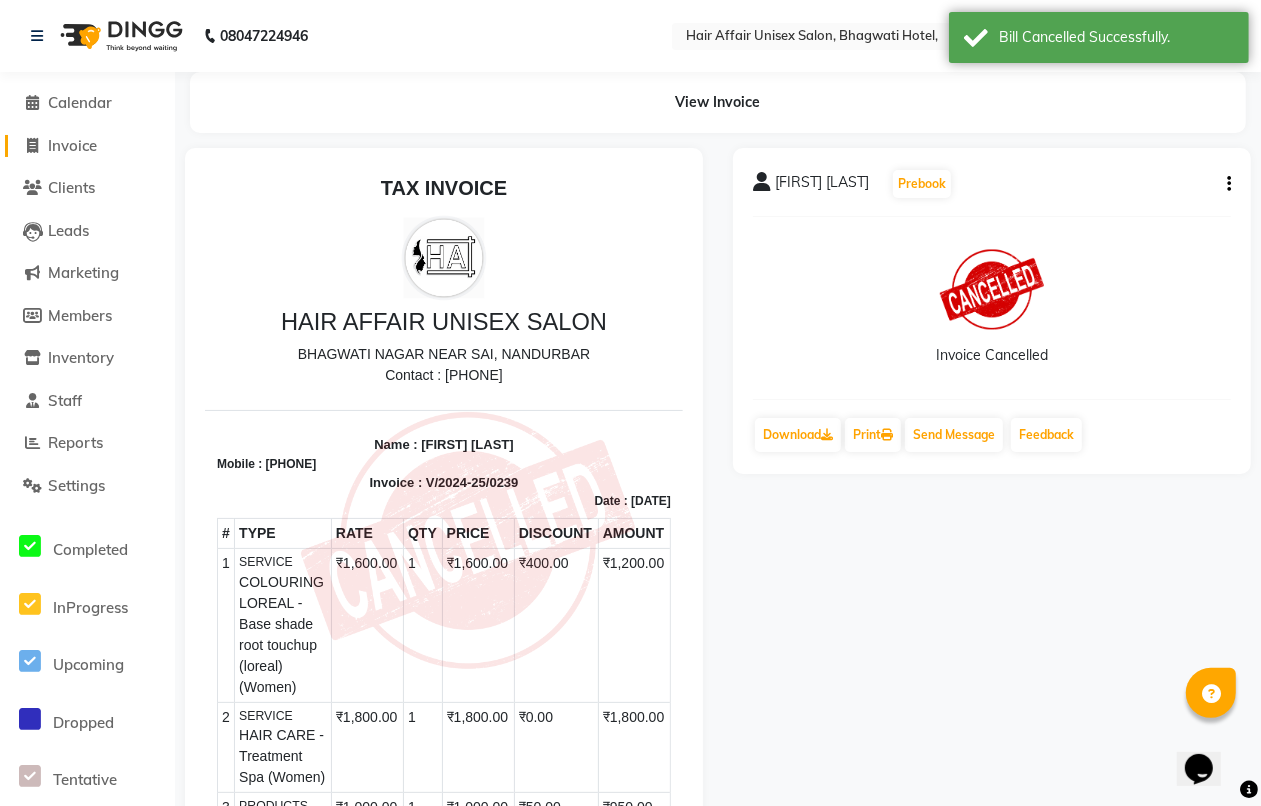 click 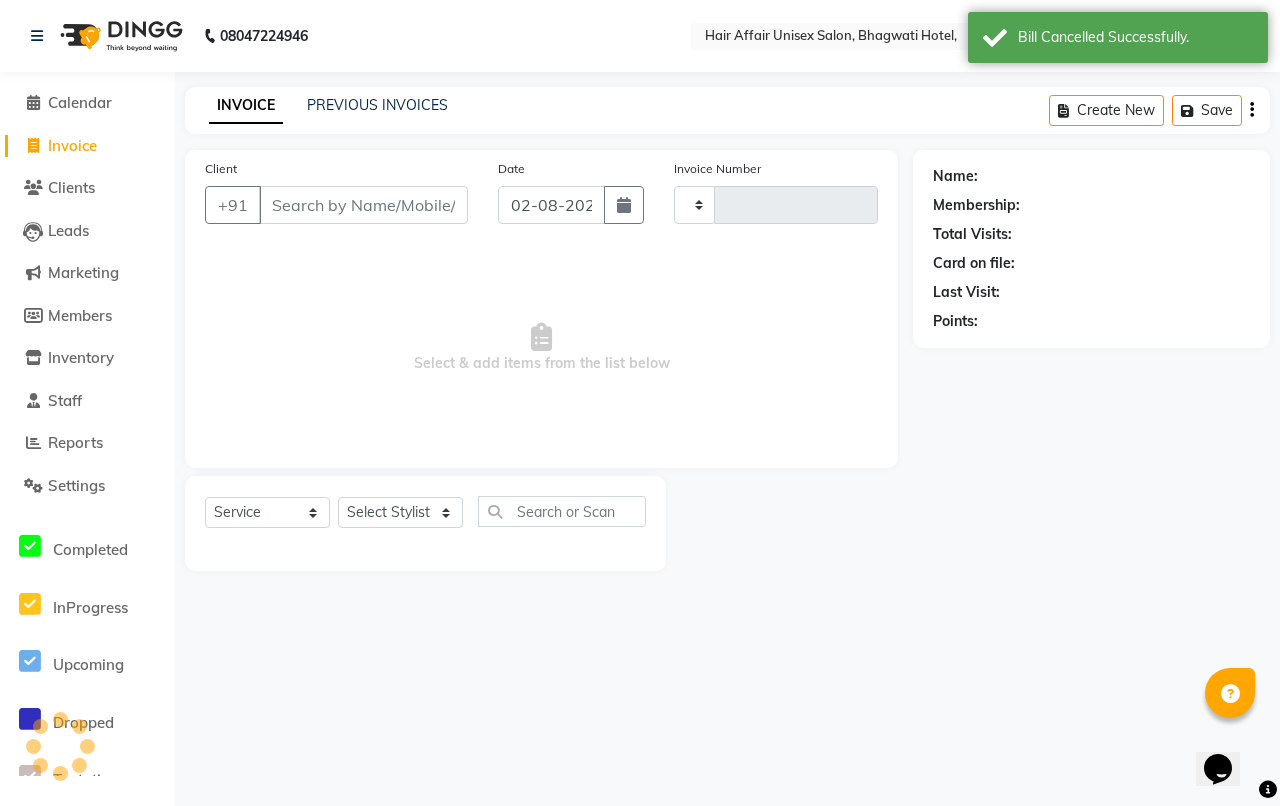 type on "1449" 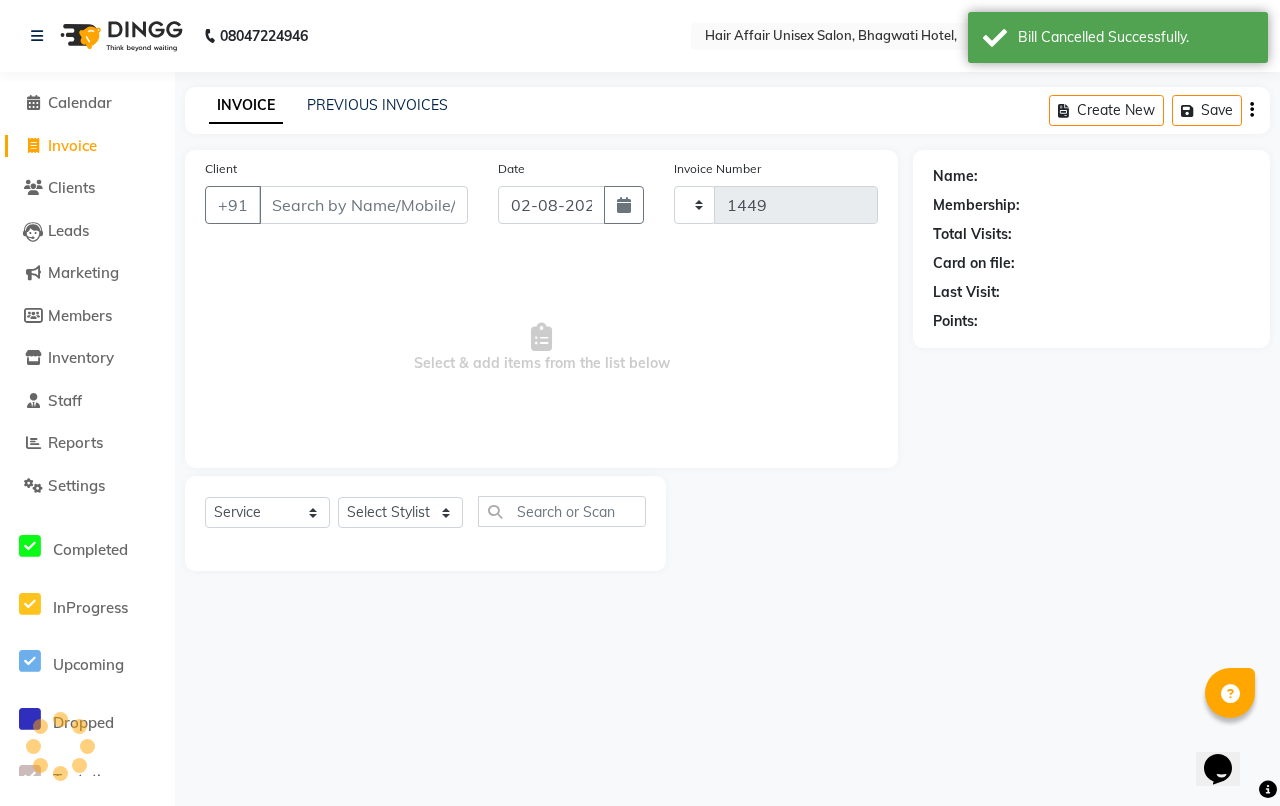 select on "6225" 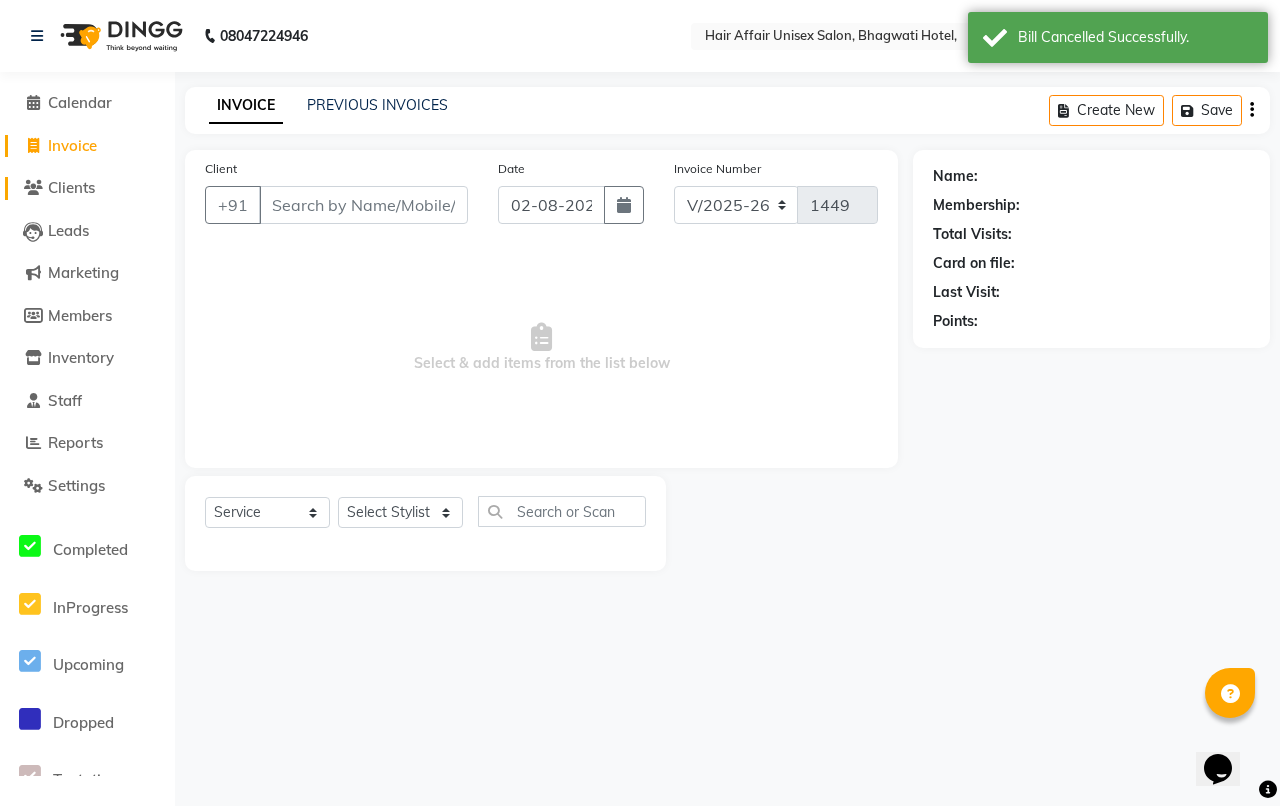 click 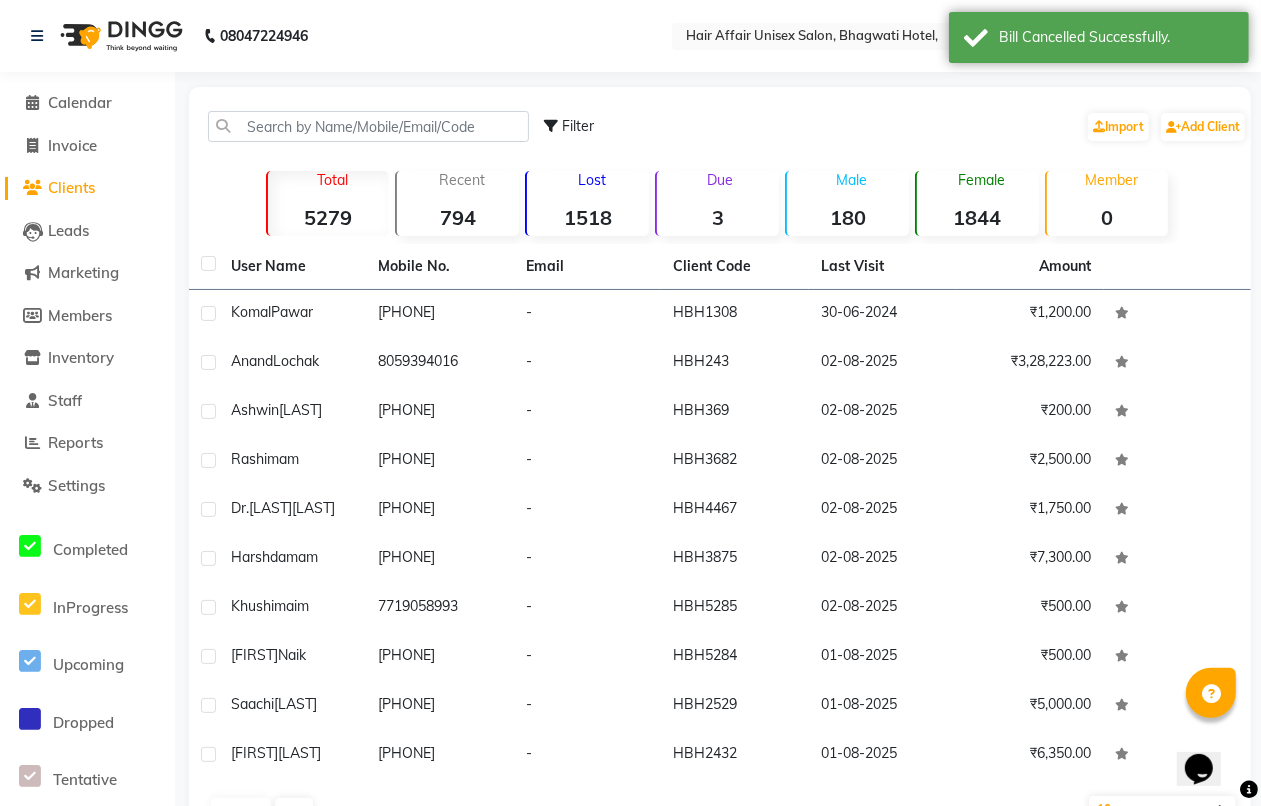 click on "3" 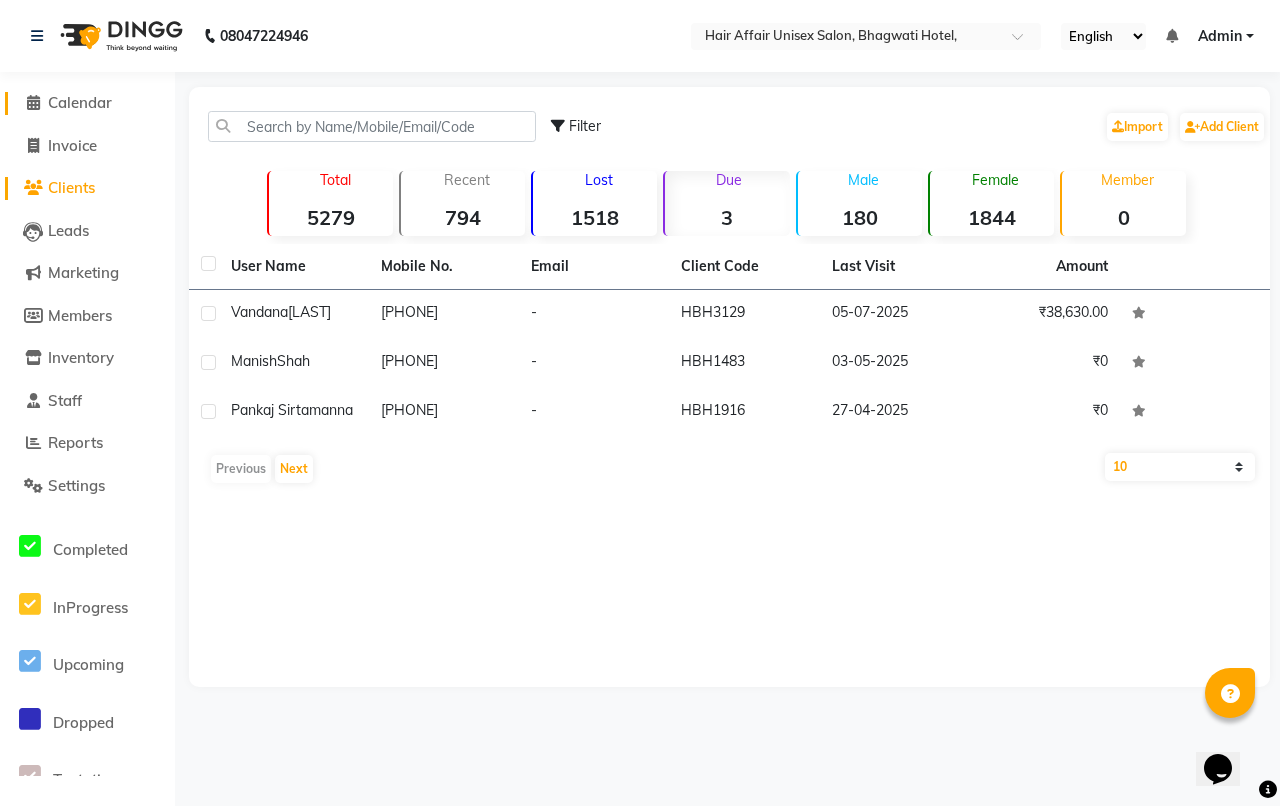 click 